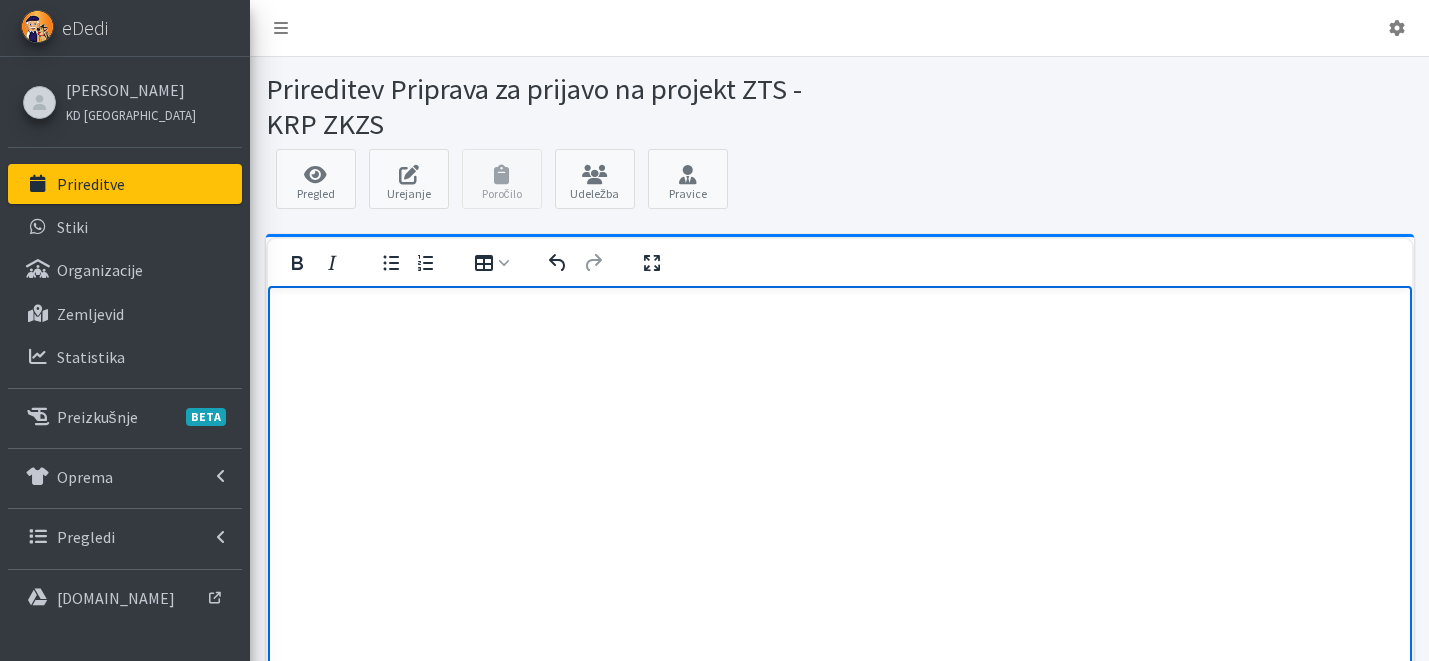scroll, scrollTop: 0, scrollLeft: 0, axis: both 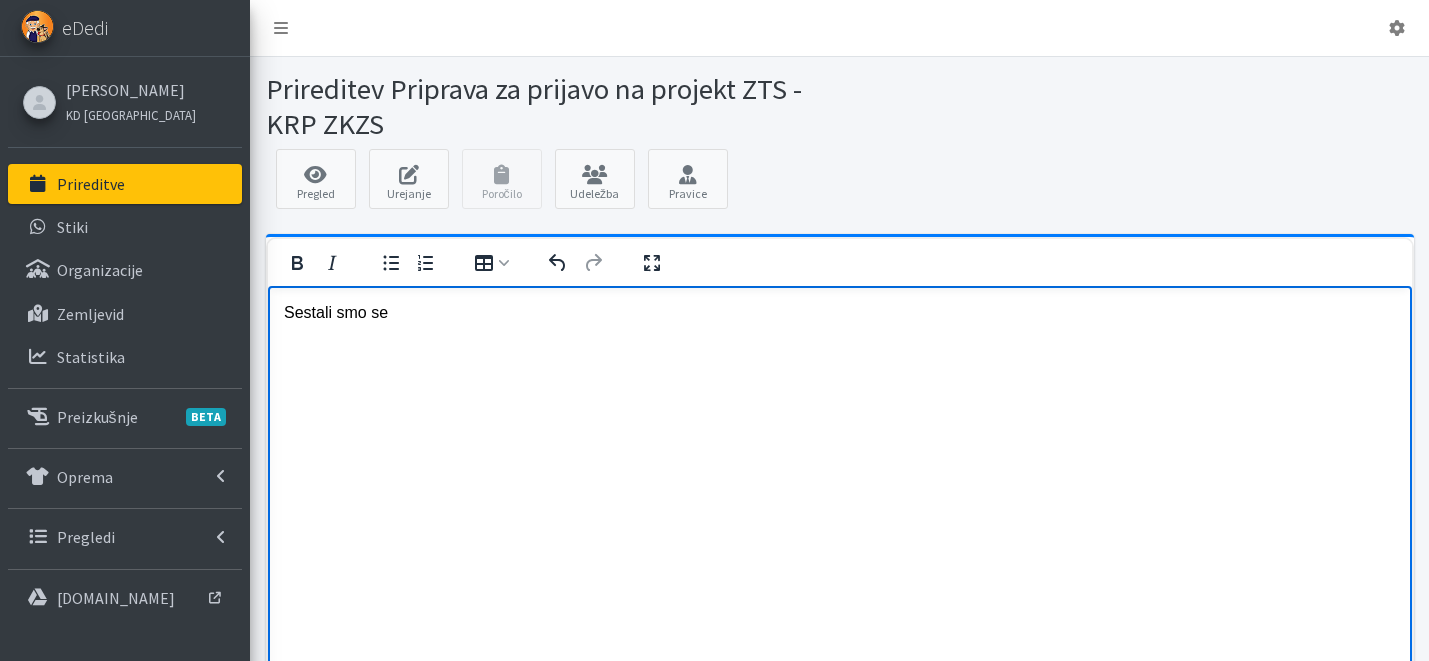click on "Prireditve" at bounding box center (125, 184) 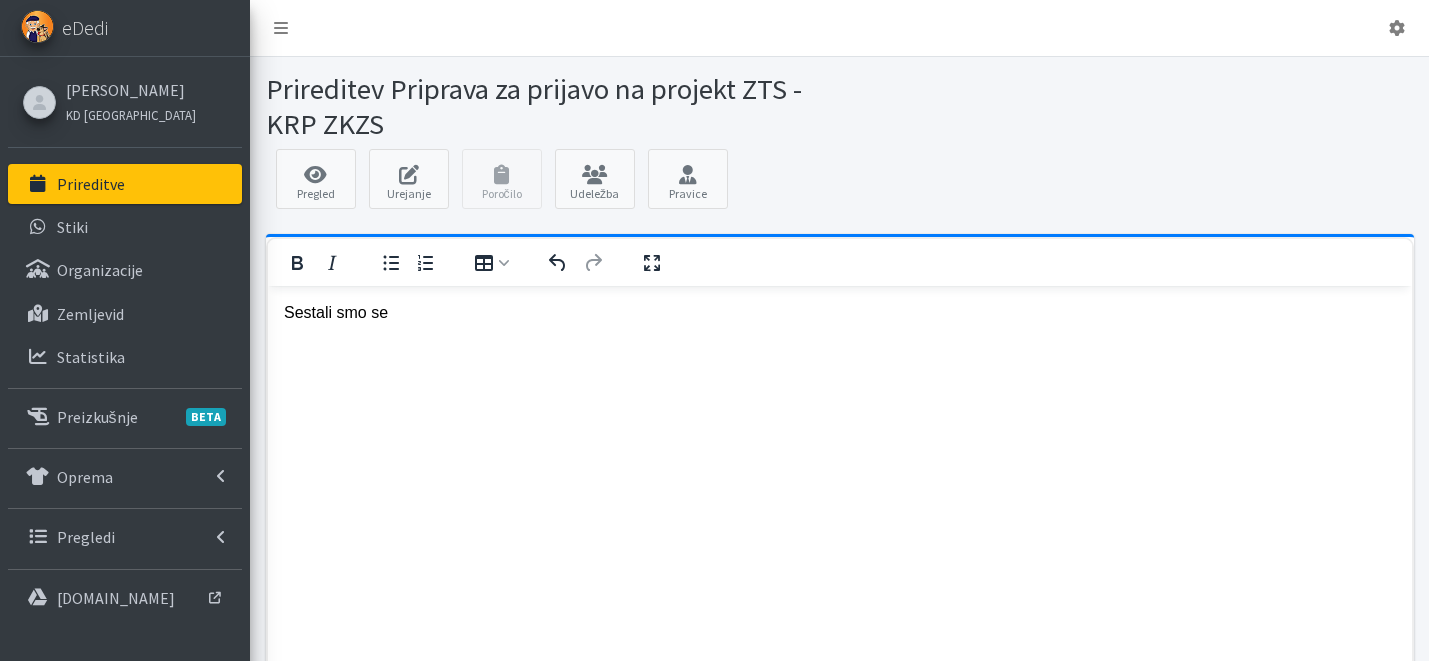 click on "Sestali smo se" at bounding box center [839, 313] 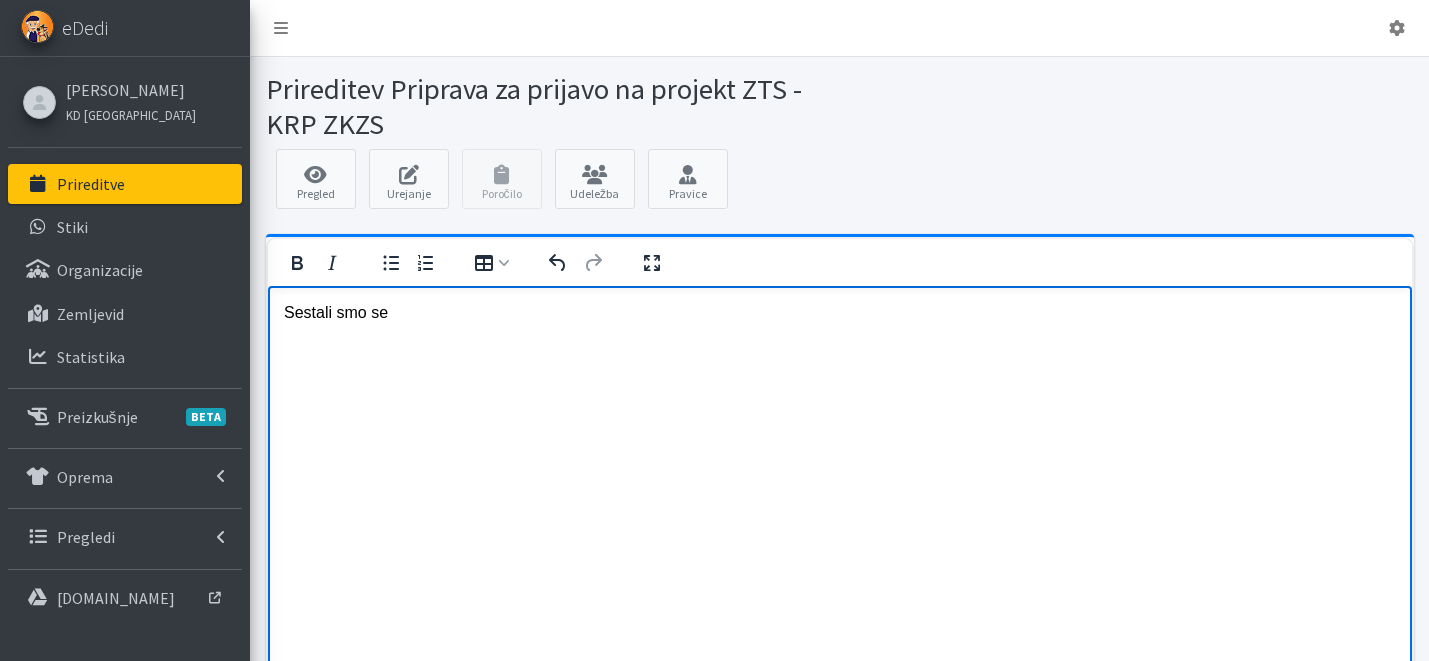 drag, startPoint x: 408, startPoint y: 303, endPoint x: 201, endPoint y: 302, distance: 207.00241 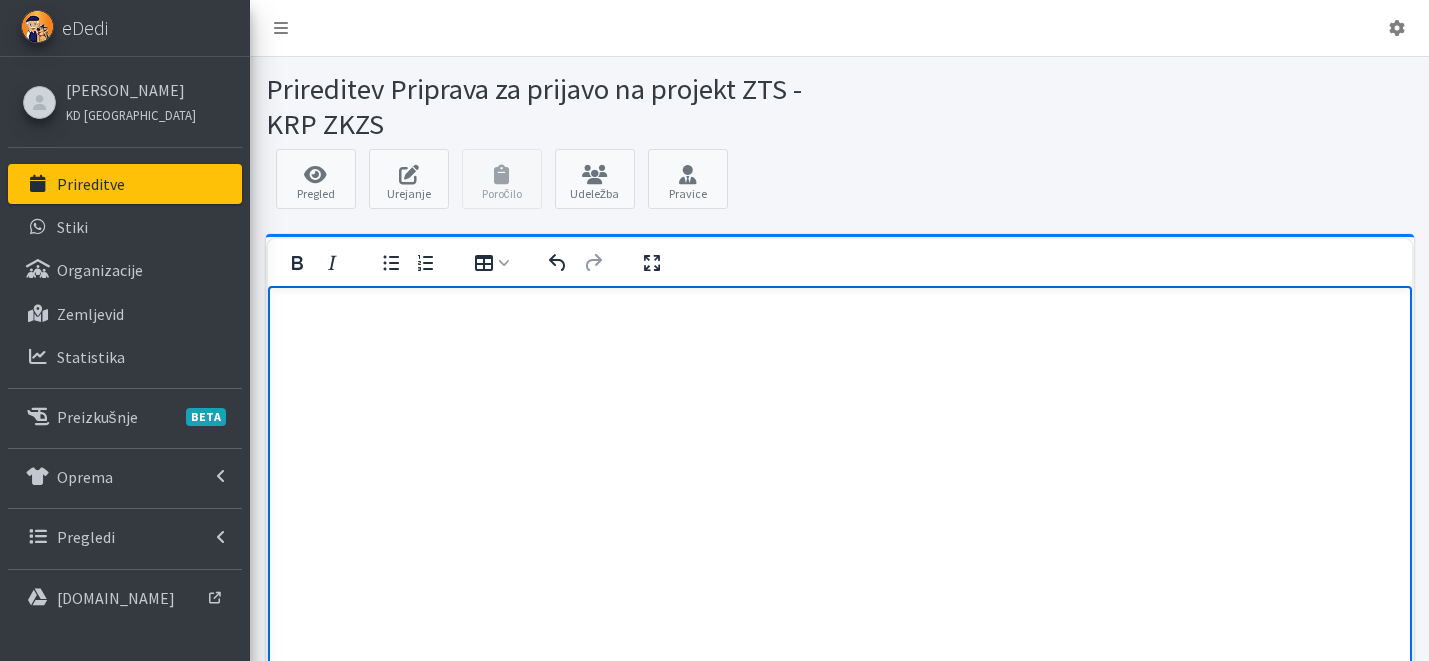 scroll, scrollTop: 197, scrollLeft: 0, axis: vertical 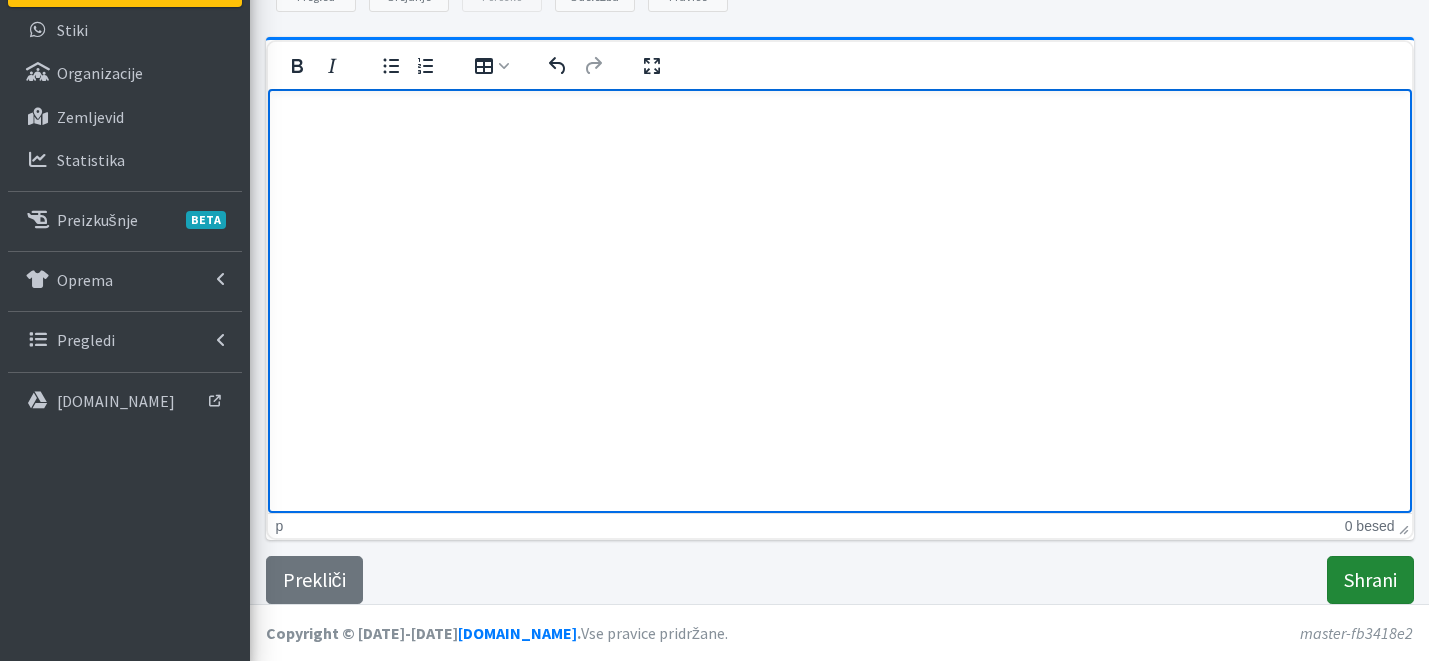 click on "Shrani" at bounding box center (1370, 580) 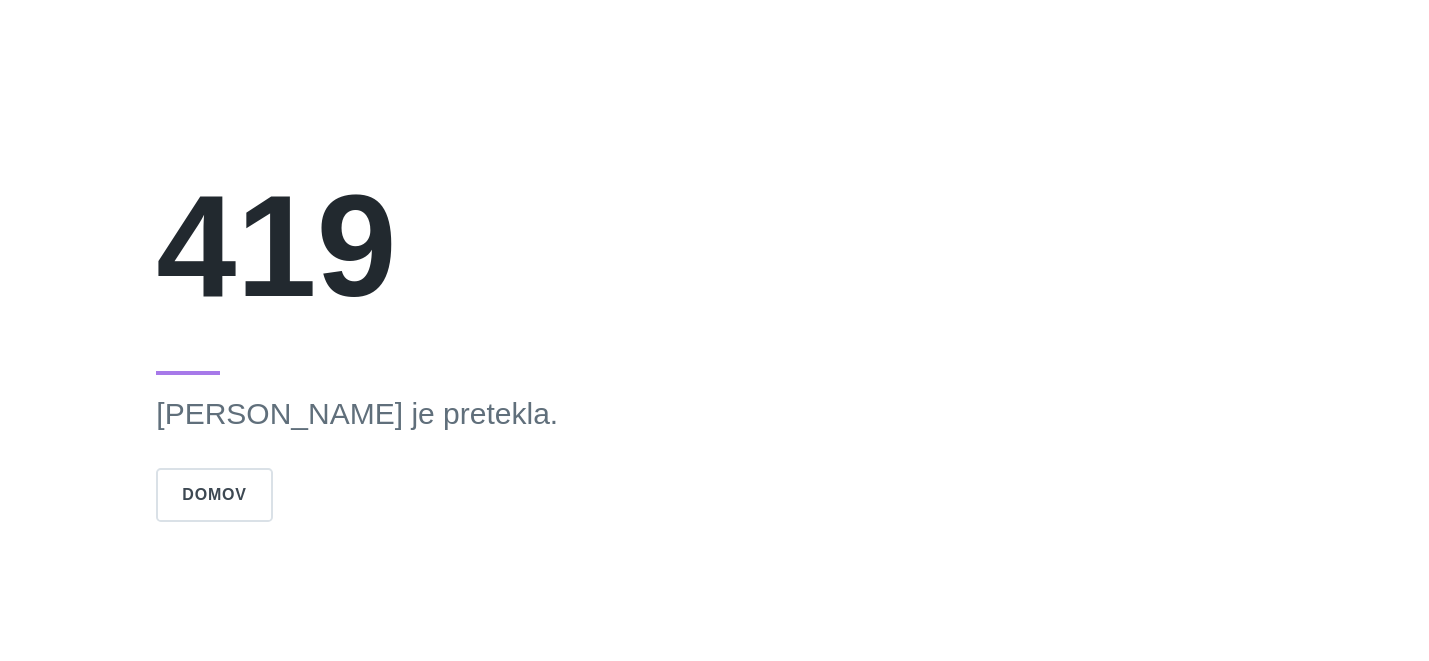 scroll, scrollTop: 0, scrollLeft: 0, axis: both 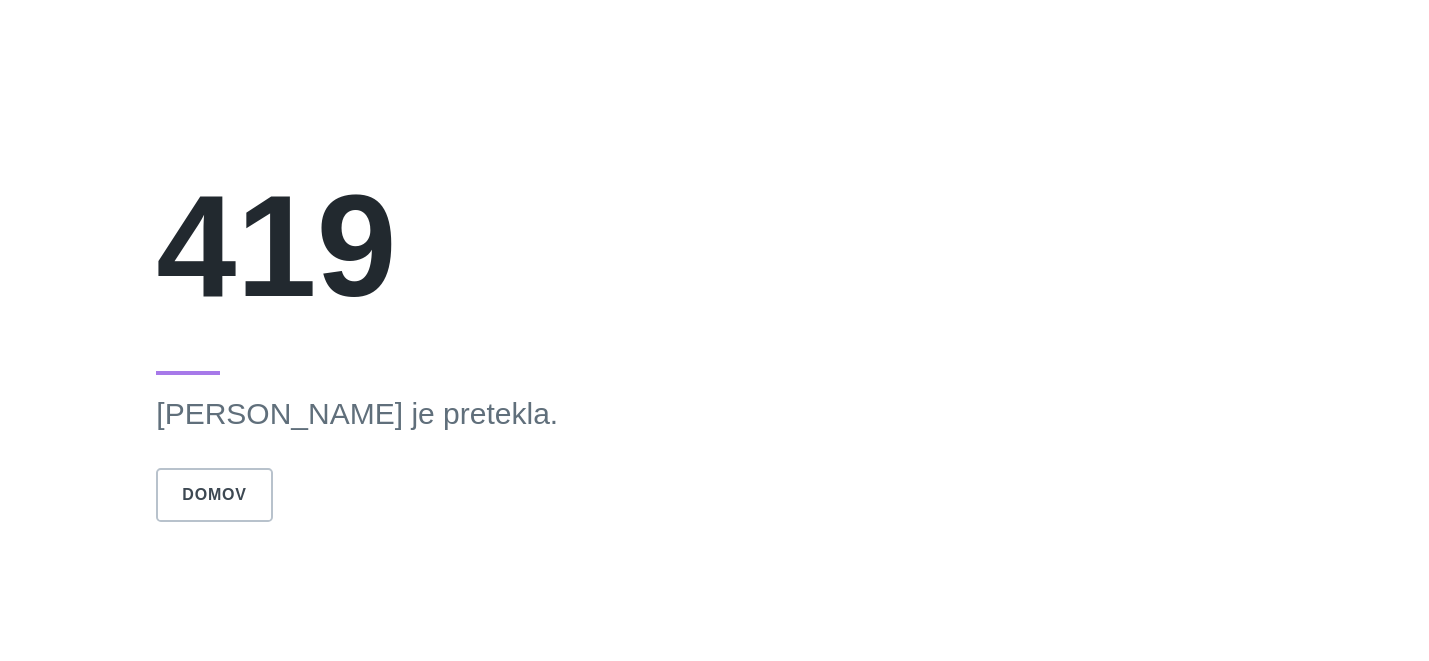 click on "Domov" at bounding box center [214, 495] 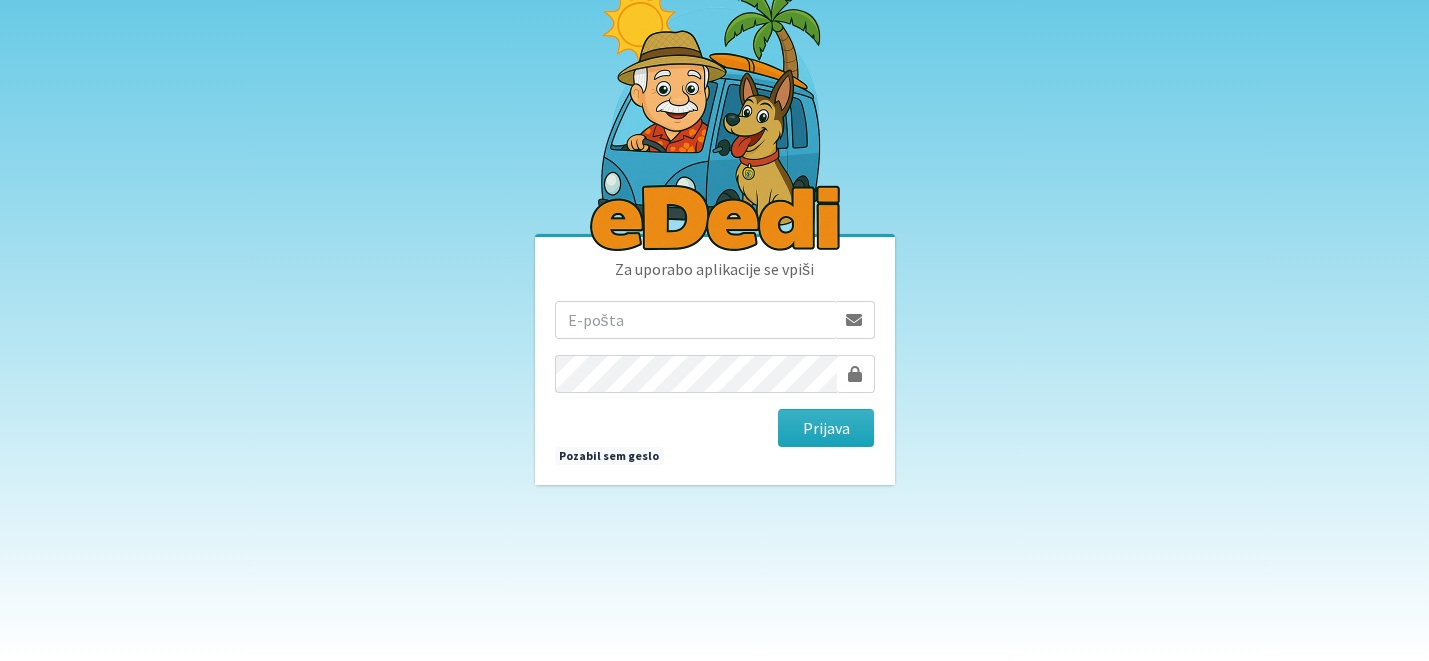 scroll, scrollTop: 0, scrollLeft: 0, axis: both 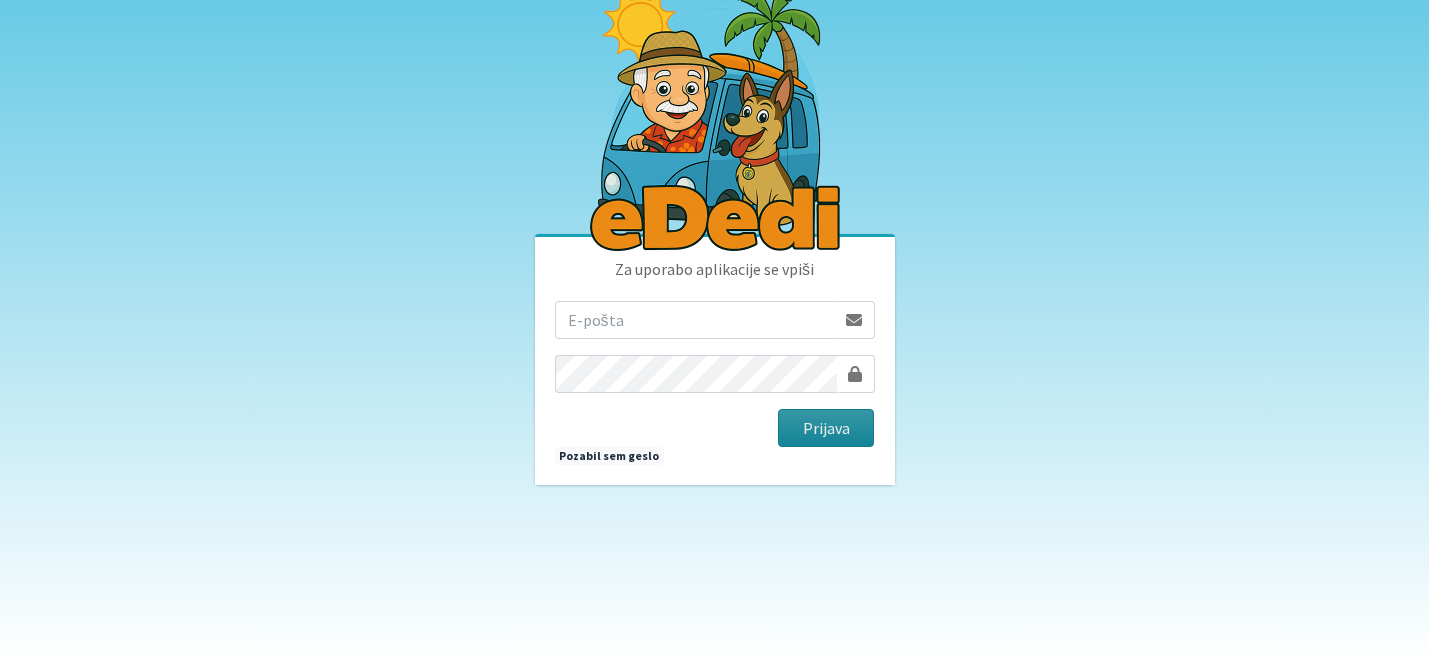type on "katja.skulj@erps.si" 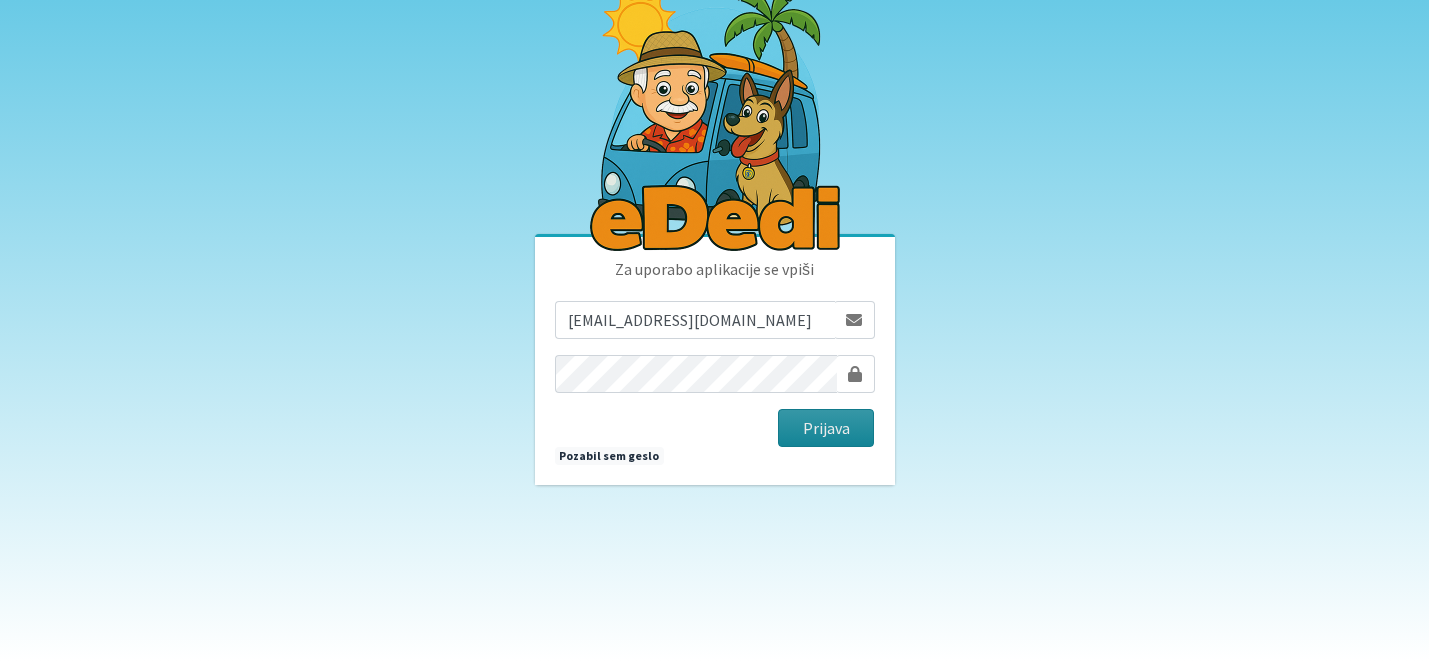click on "Prijava" at bounding box center (826, 428) 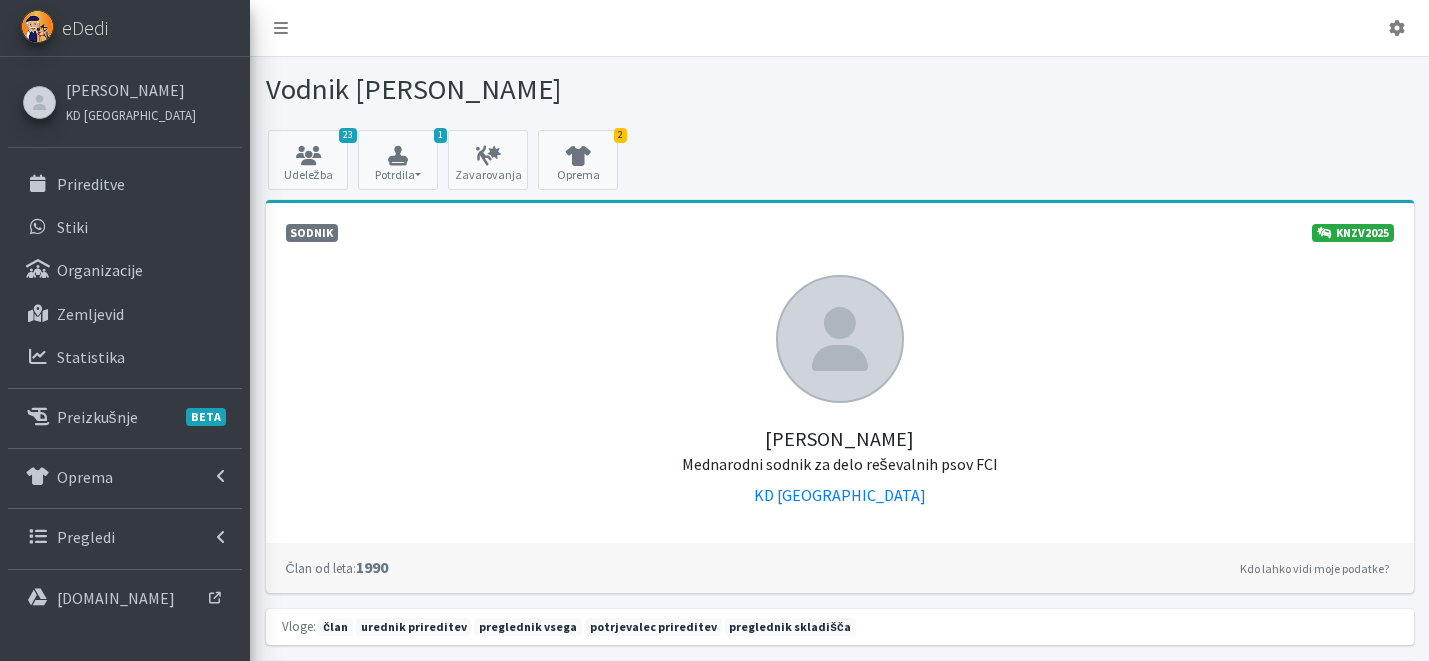 scroll, scrollTop: 0, scrollLeft: 0, axis: both 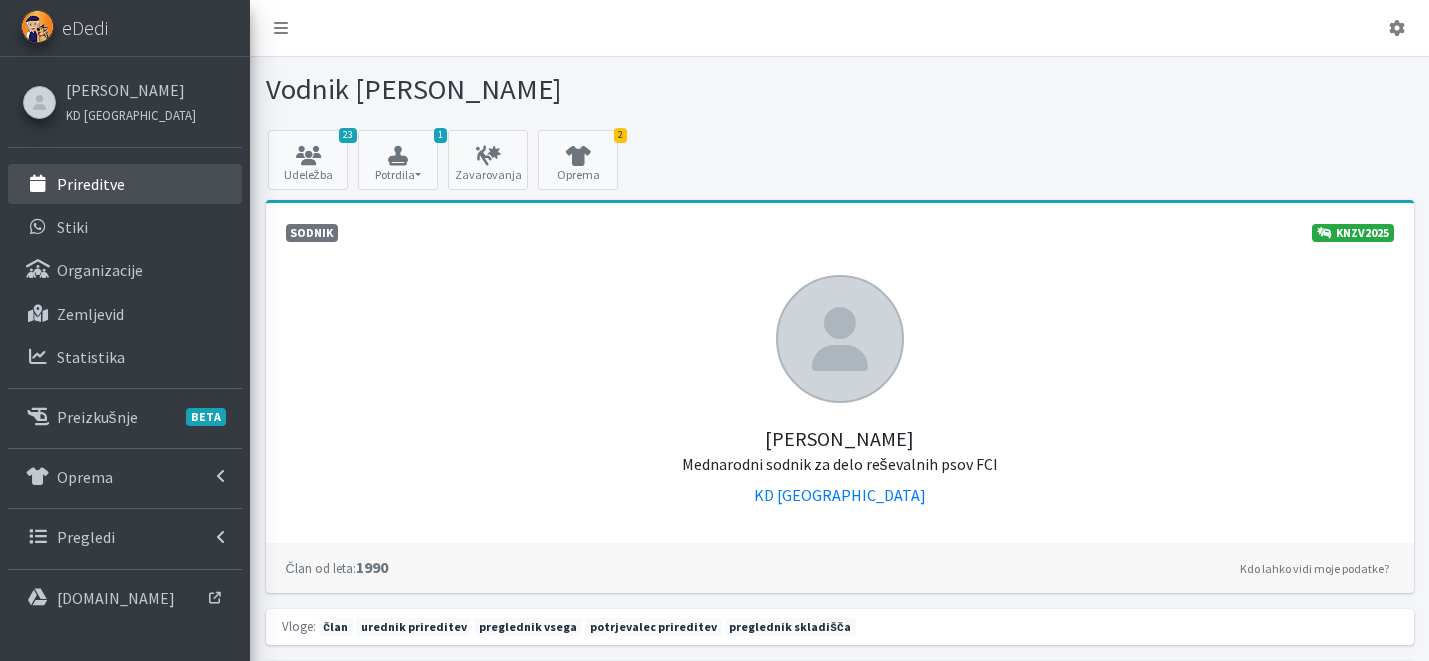 click on "Prireditve" at bounding box center (125, 184) 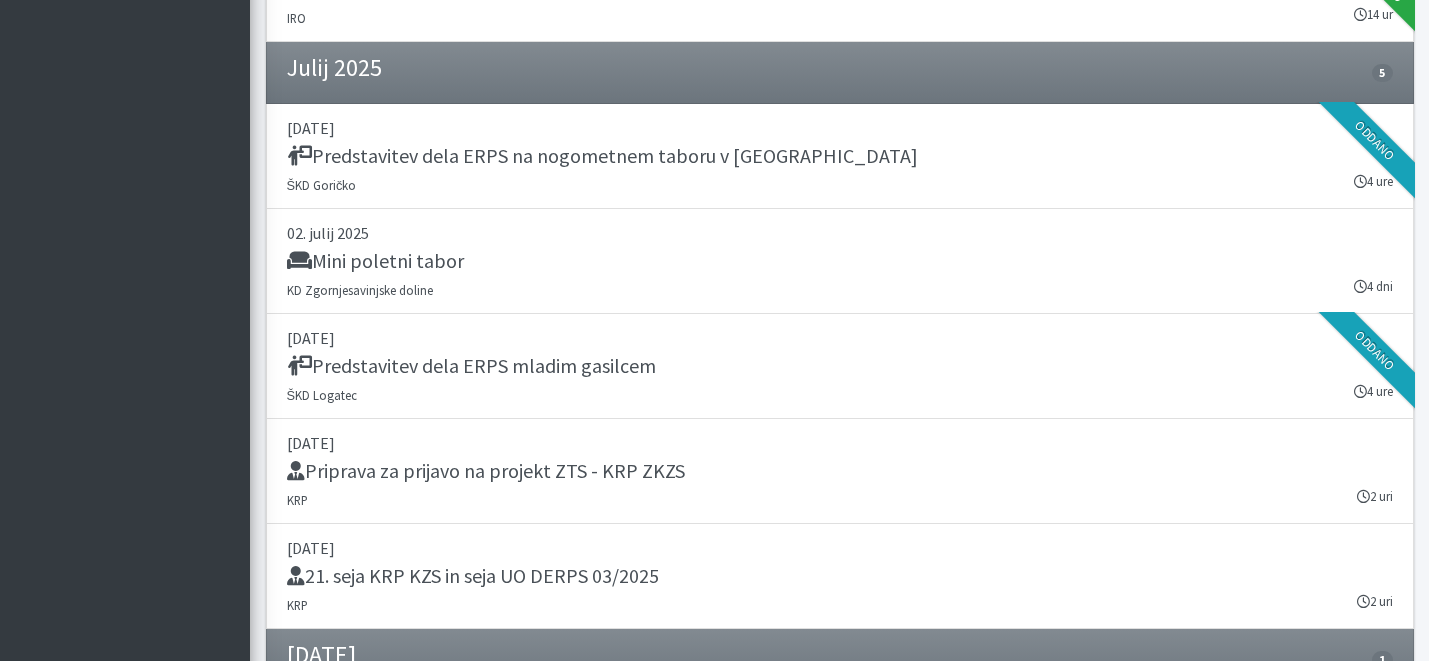 scroll, scrollTop: 3847, scrollLeft: 0, axis: vertical 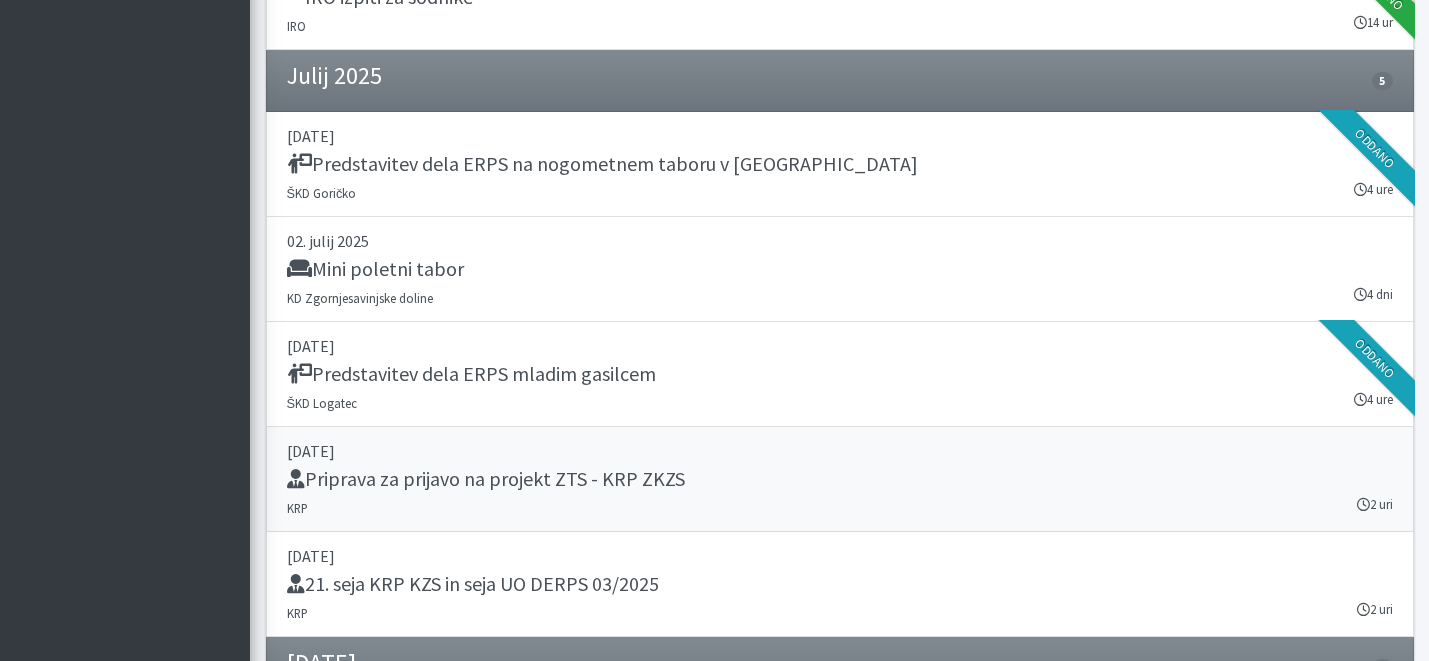 click on "Priprava za prijavo na projekt ZTS - KRP ZKZS" at bounding box center (486, 479) 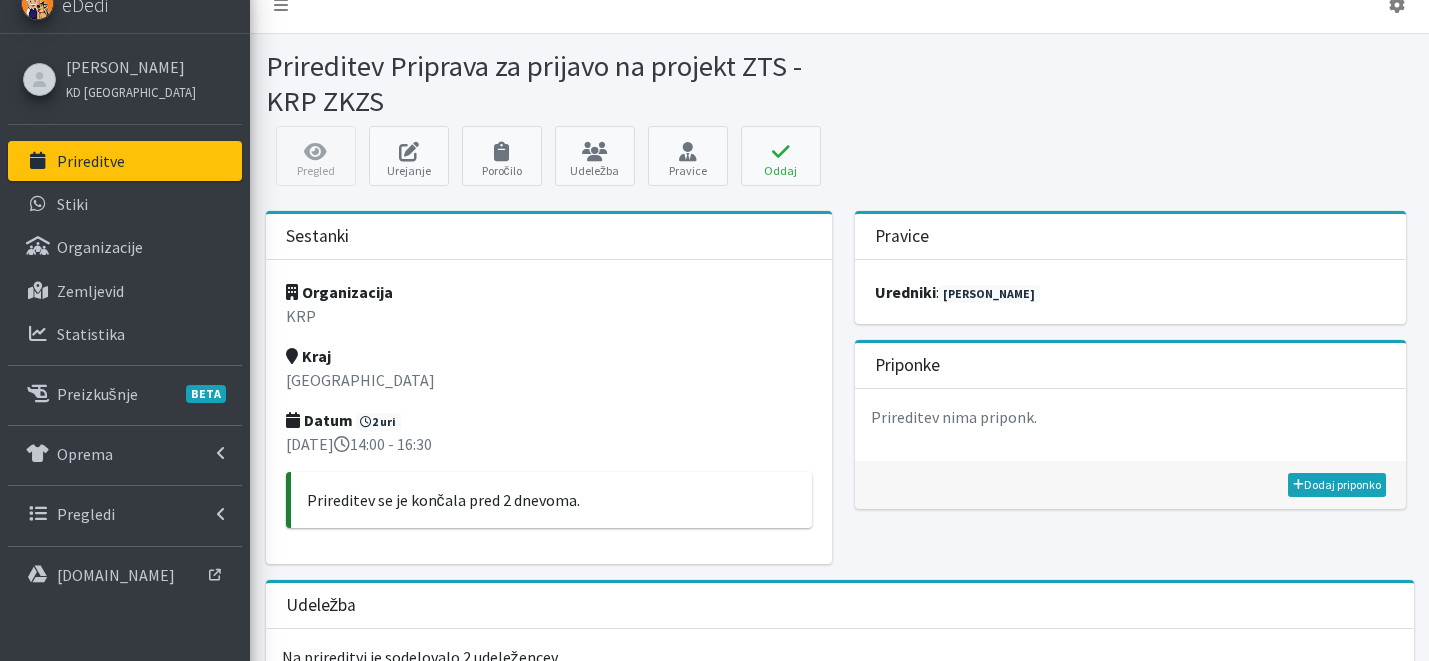 scroll, scrollTop: 26, scrollLeft: 0, axis: vertical 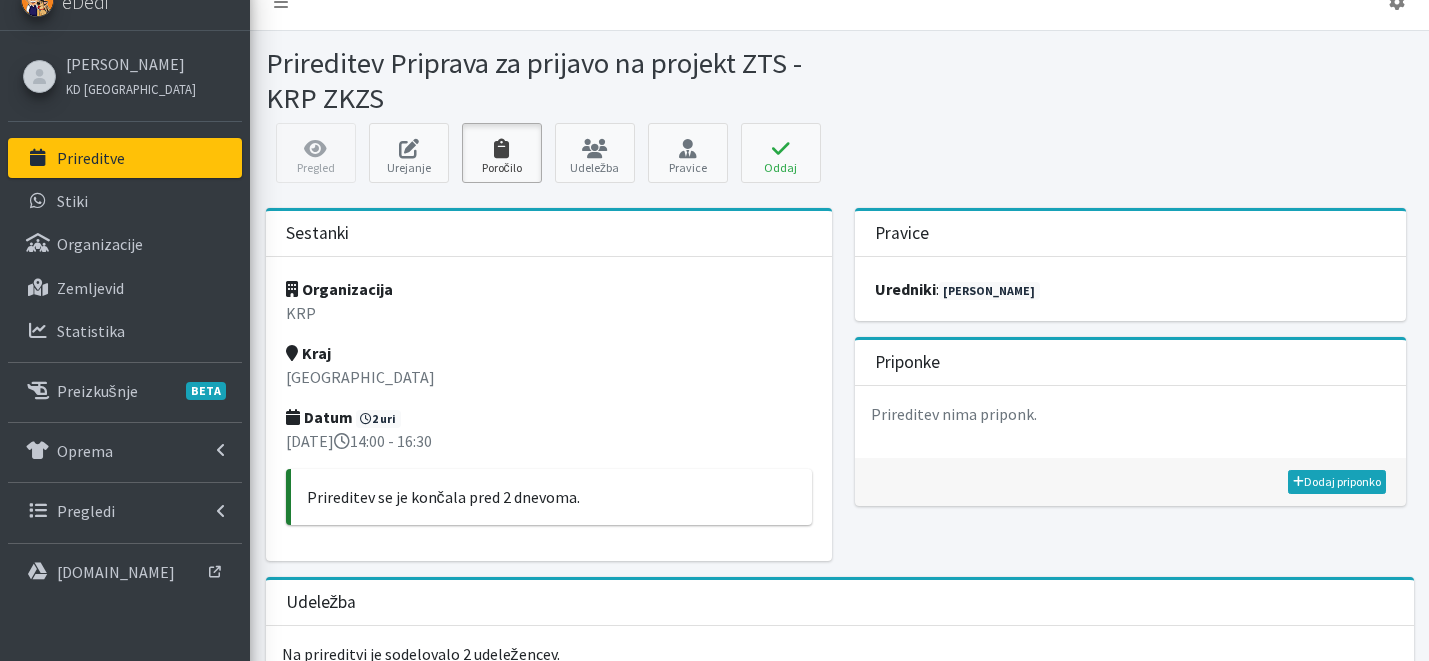 click on "Poročilo" at bounding box center [502, 153] 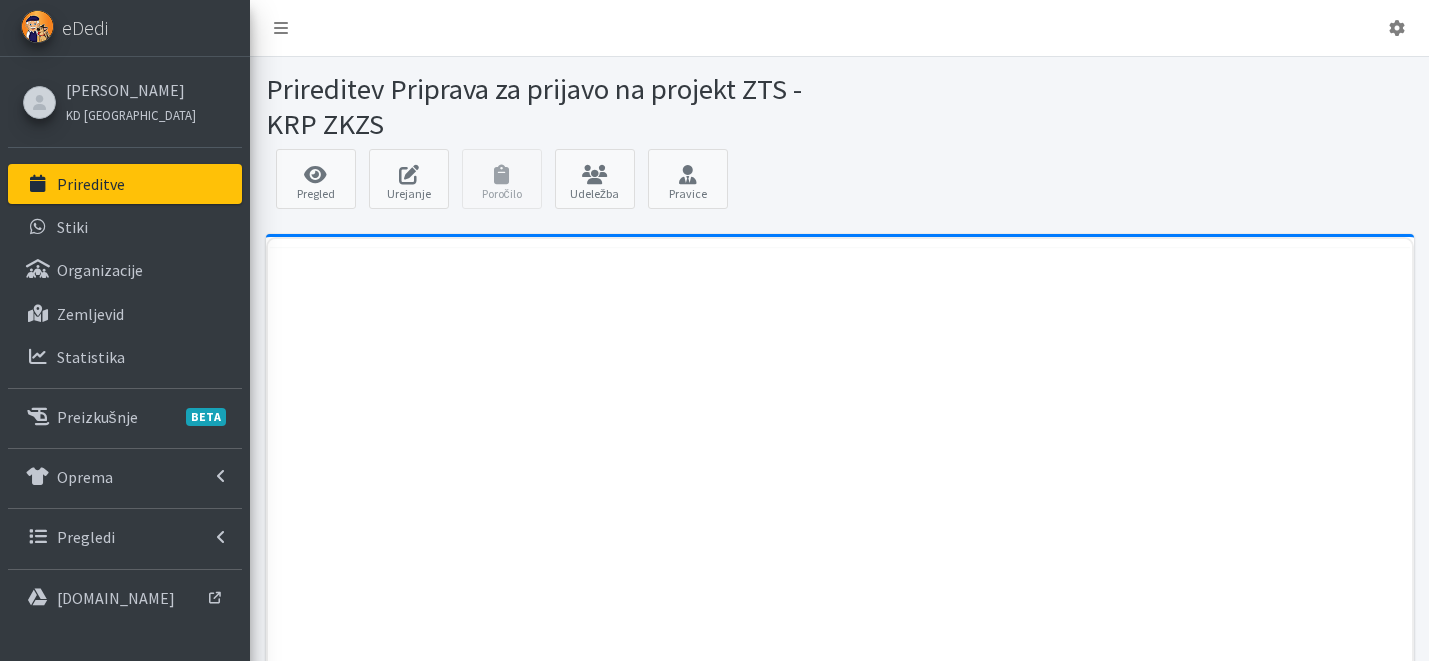 scroll, scrollTop: 0, scrollLeft: 0, axis: both 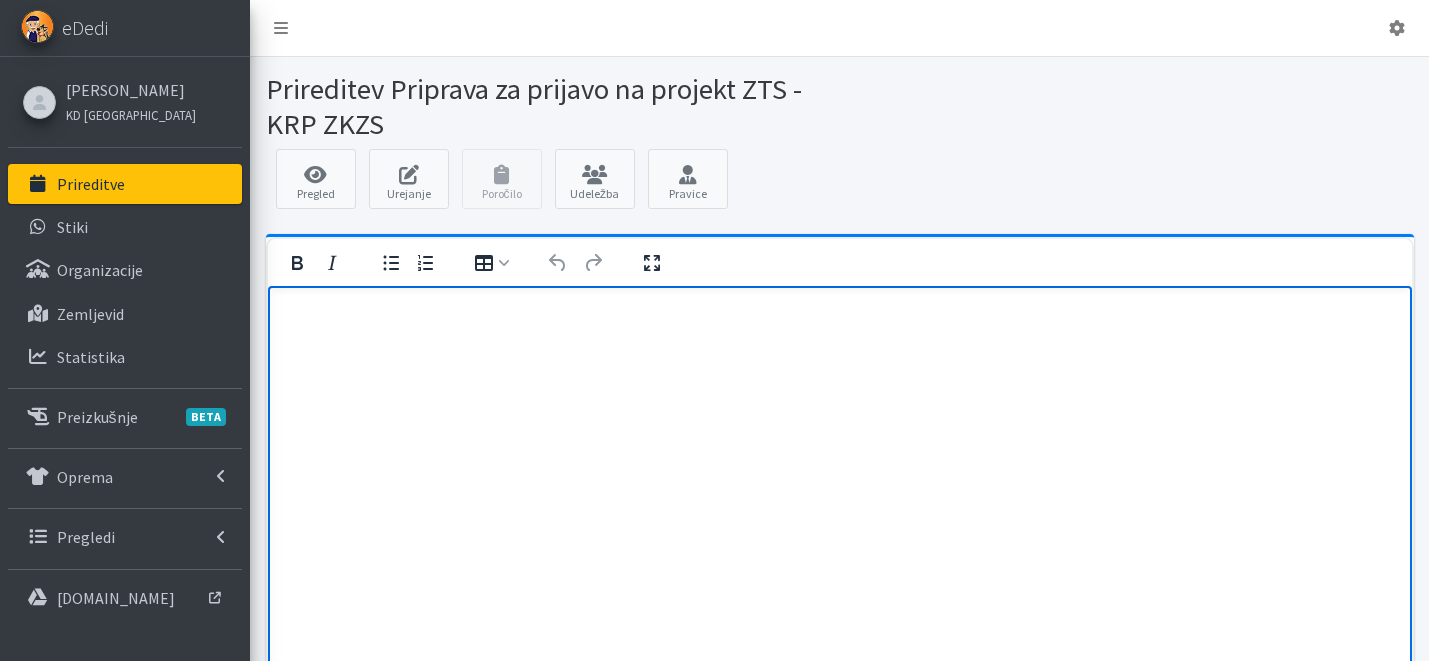 click at bounding box center [839, 313] 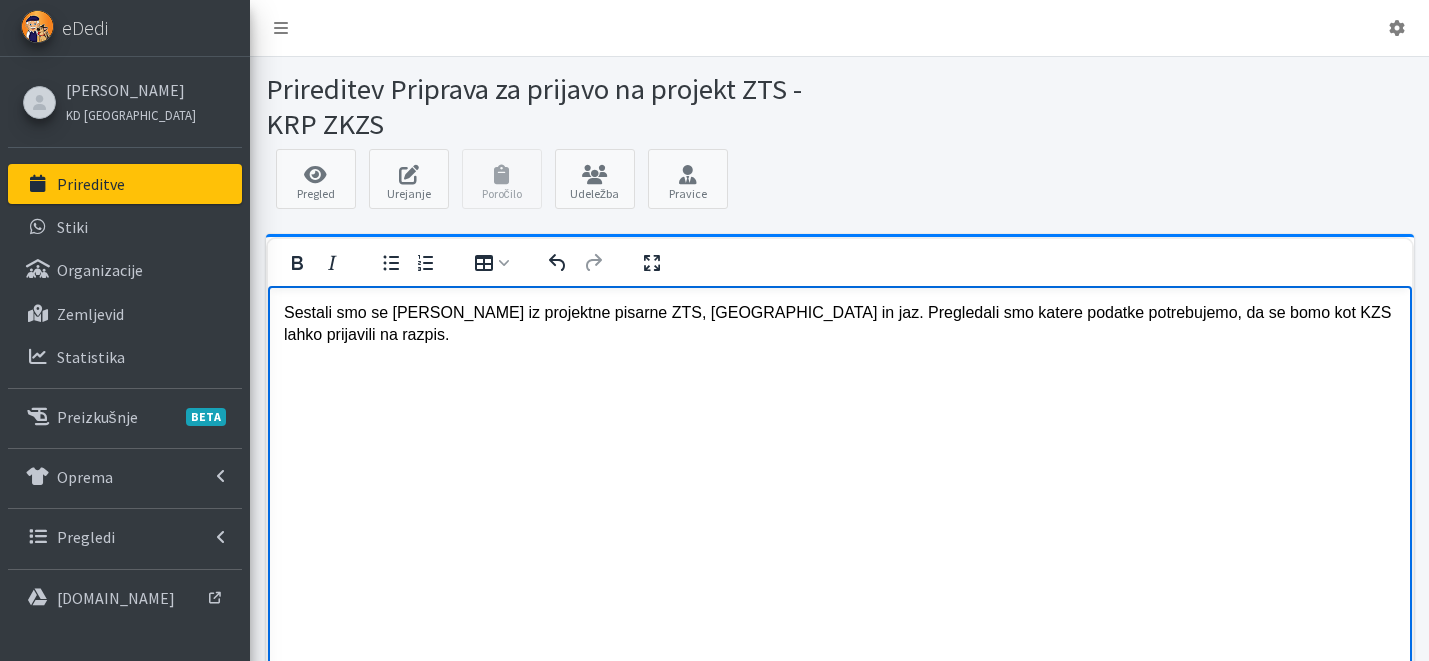 click on "Sestali smo se [PERSON_NAME] iz projektne pisarne ZTS, [GEOGRAPHIC_DATA] in jaz. Pregledali smo katere podatke potrebujemo, da se bomo kot KZS lahko prijavili na razpis." at bounding box center (839, 343) 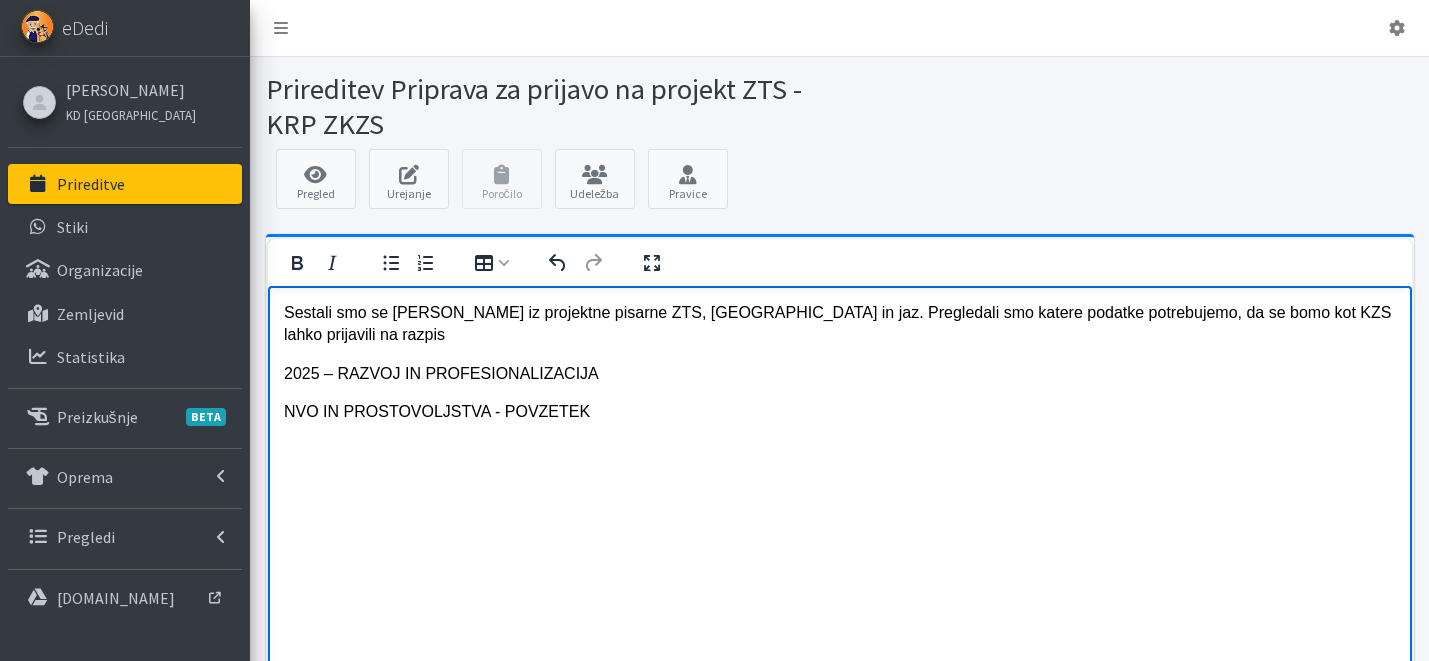 click on "NVO IN PROSTOVOLJSTVA - POVZETEK" at bounding box center (839, 412) 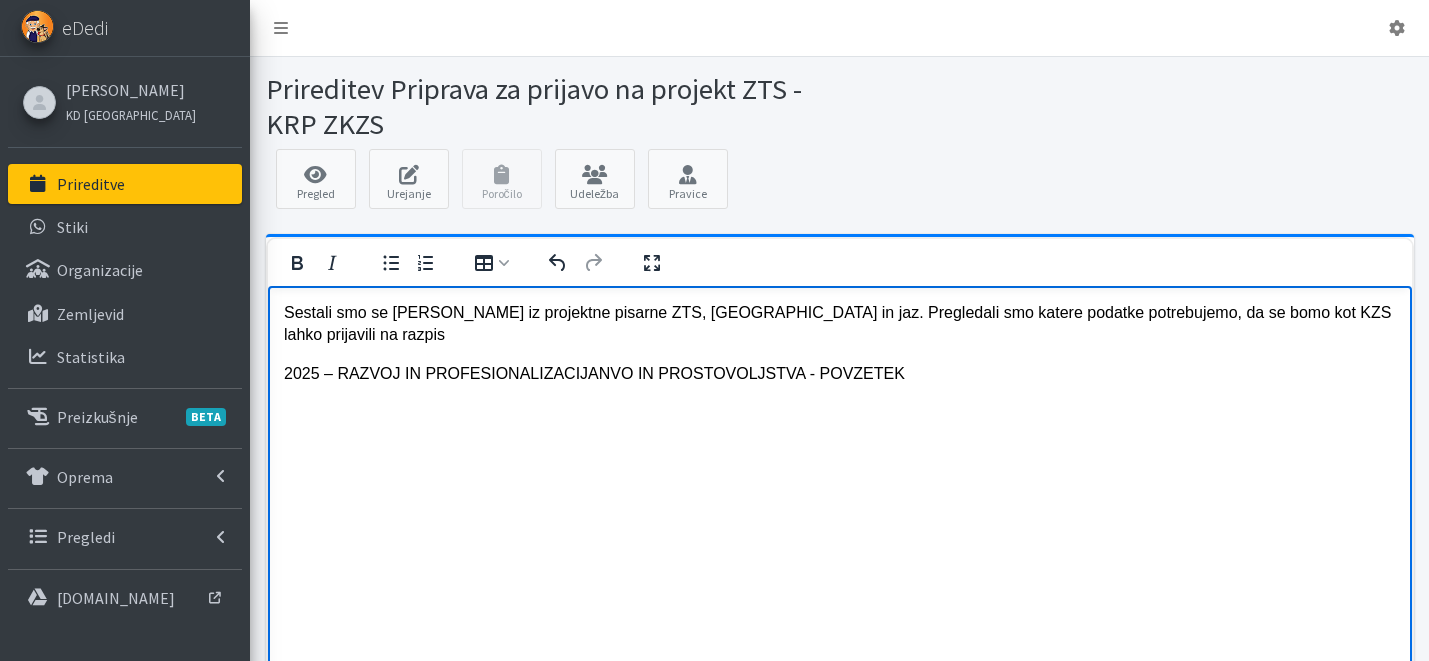 click on "2025 – RAZVOJ IN PROFESIONALIZACIJA  NVO IN PROSTOVOLJSTVA - POVZETEK" at bounding box center [839, 374] 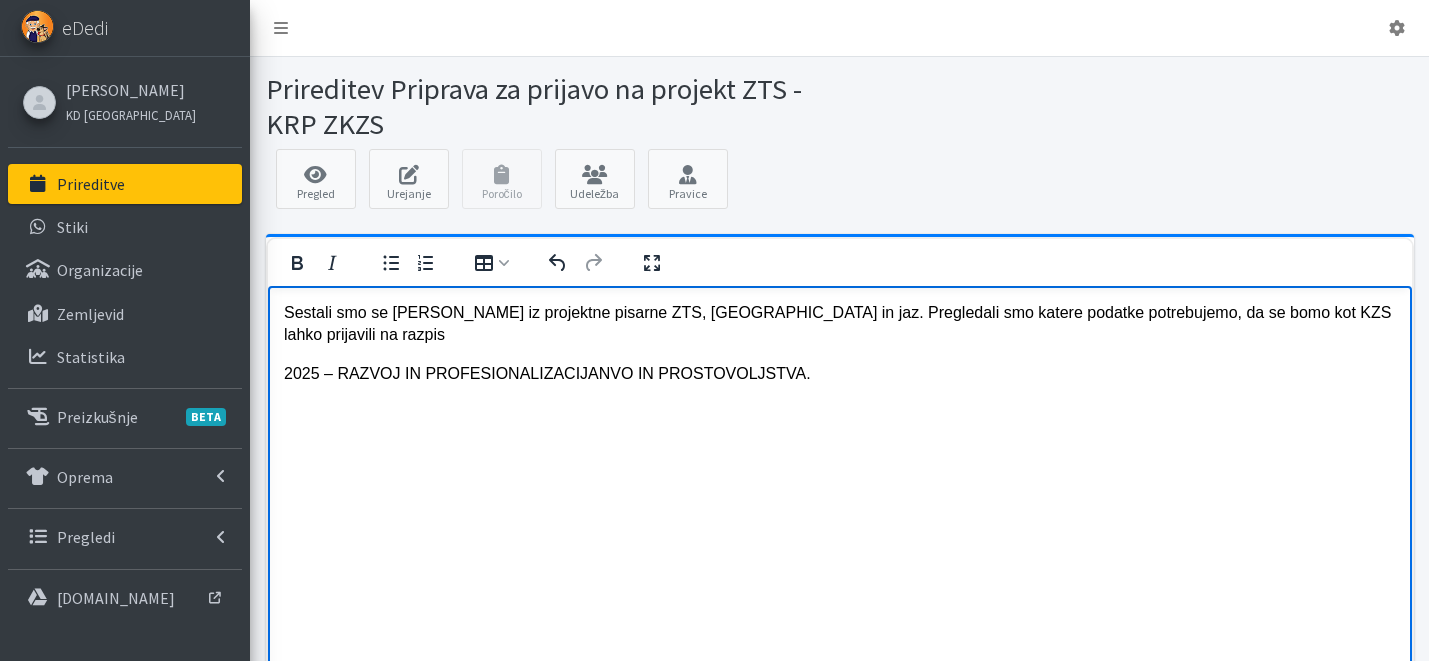 click on "Sestali smo se Aljoža Bizjak iz projektne pisarne ZTS, Blaž in jaz. Pregledali smo katere podatke potrebujemo, da se bomo kot KZS lahko prijavili na razpis  2025 – RAZVOJ IN PROFESIONALIZACIJA  NVO IN PROSTOVOLJSTVA." at bounding box center (839, 363) 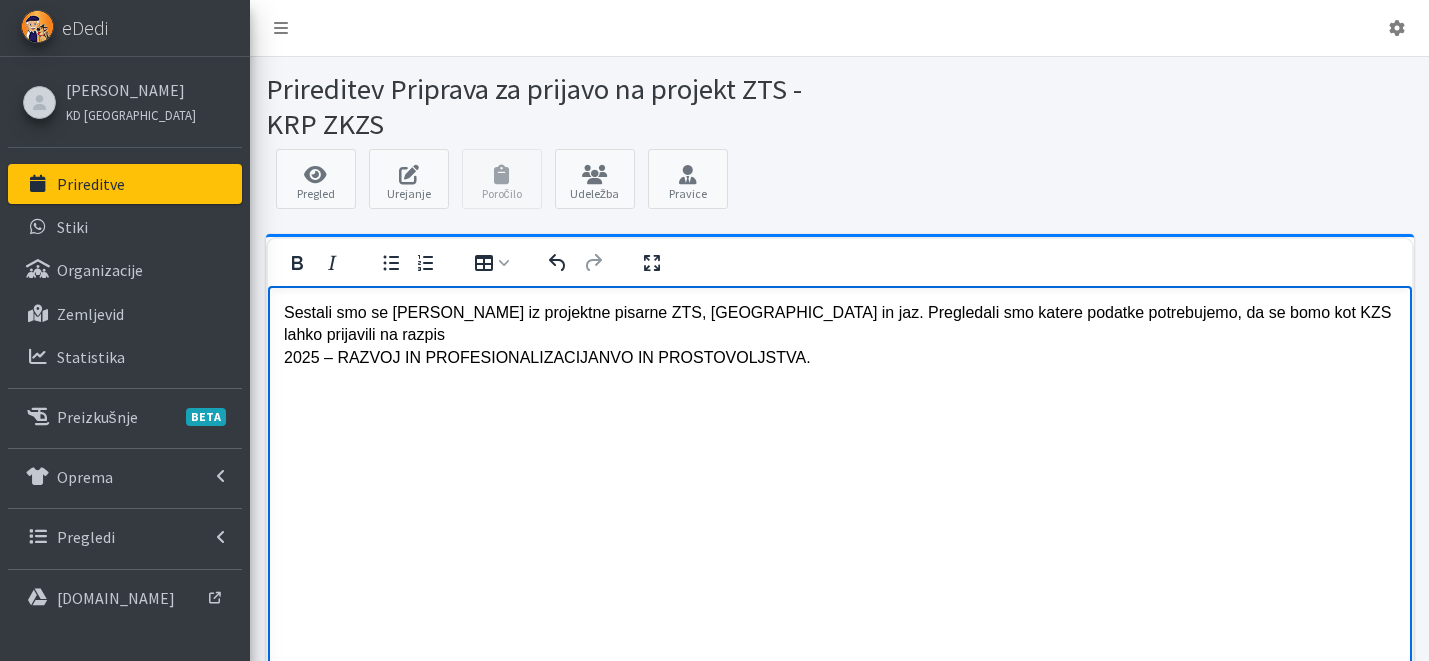 click on "Sestali smo se Aljoža Bizjak iz projektne pisarne ZTS, Blaž in jaz. Pregledali smo katere podatke potrebujemo, da se bomo kot KZS lahko prijavili na razpis  2025 – RAZVOJ IN PROFESIONALIZACIJA  NVO IN PROSTOVOLJSTVA." at bounding box center (839, 335) 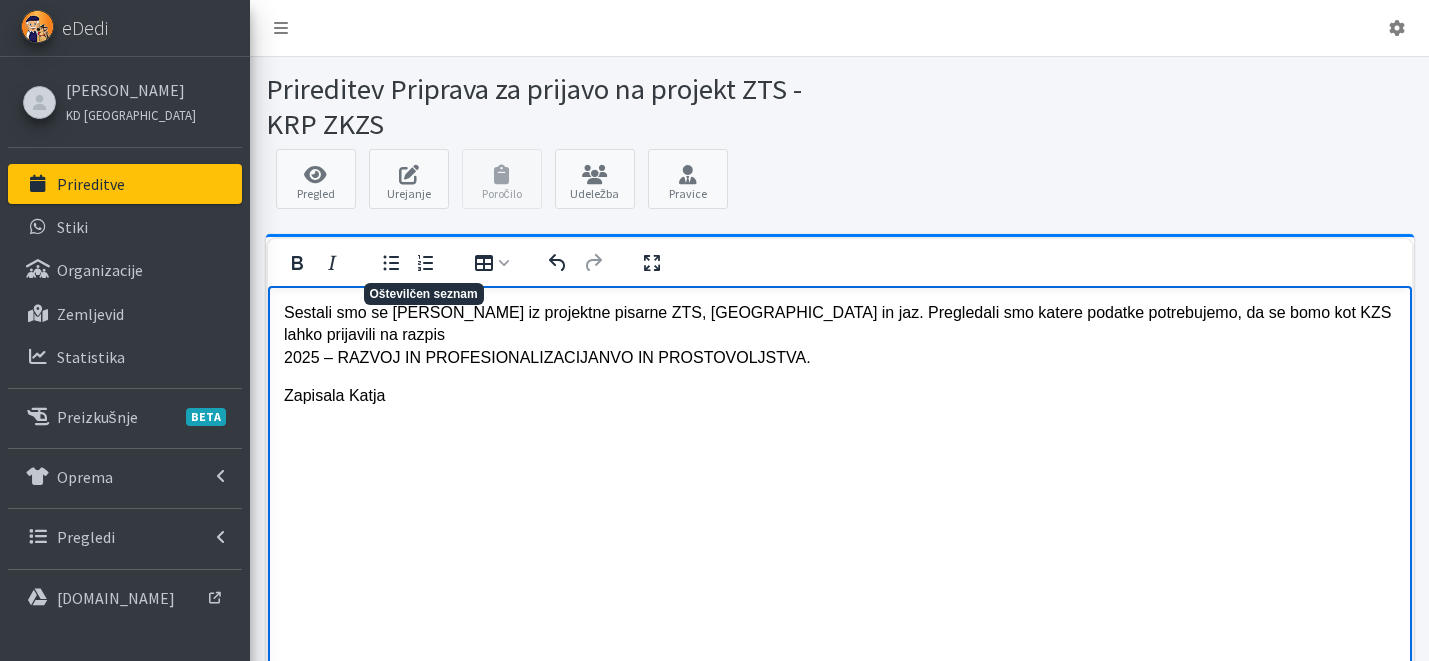 scroll, scrollTop: 197, scrollLeft: 0, axis: vertical 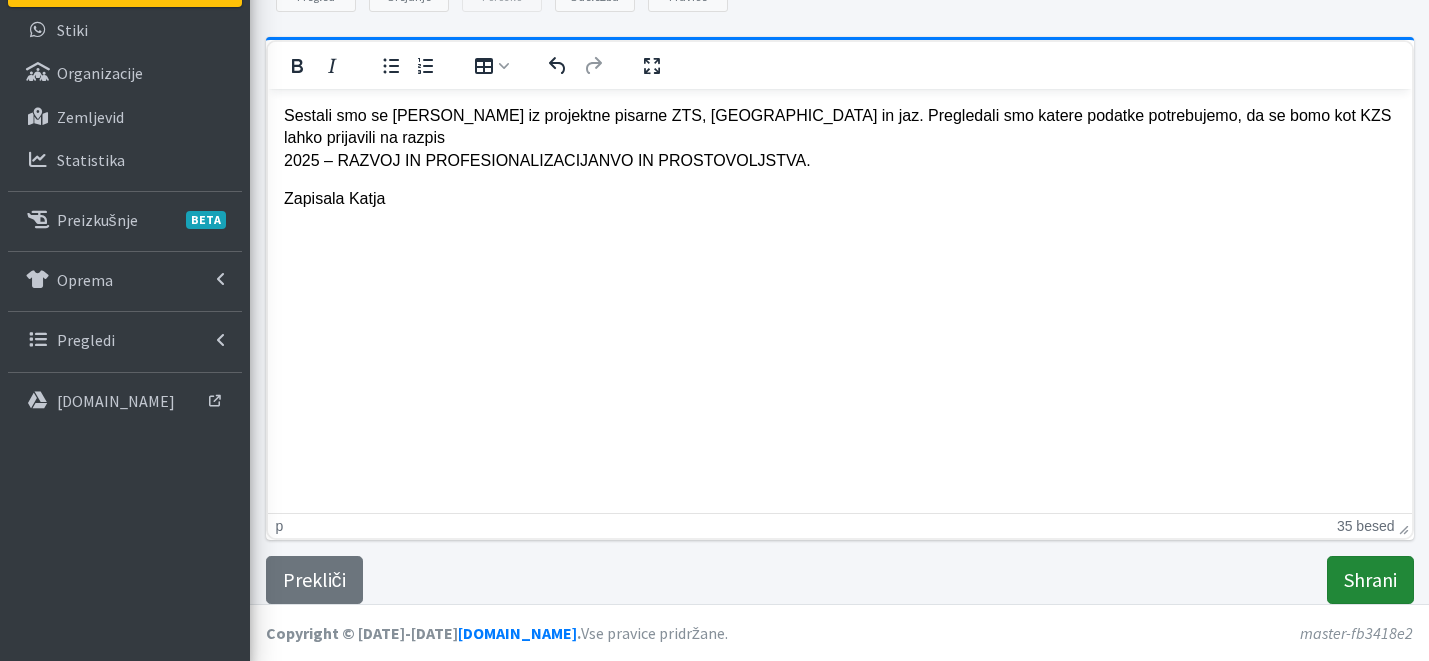 click on "Shrani" at bounding box center (1370, 580) 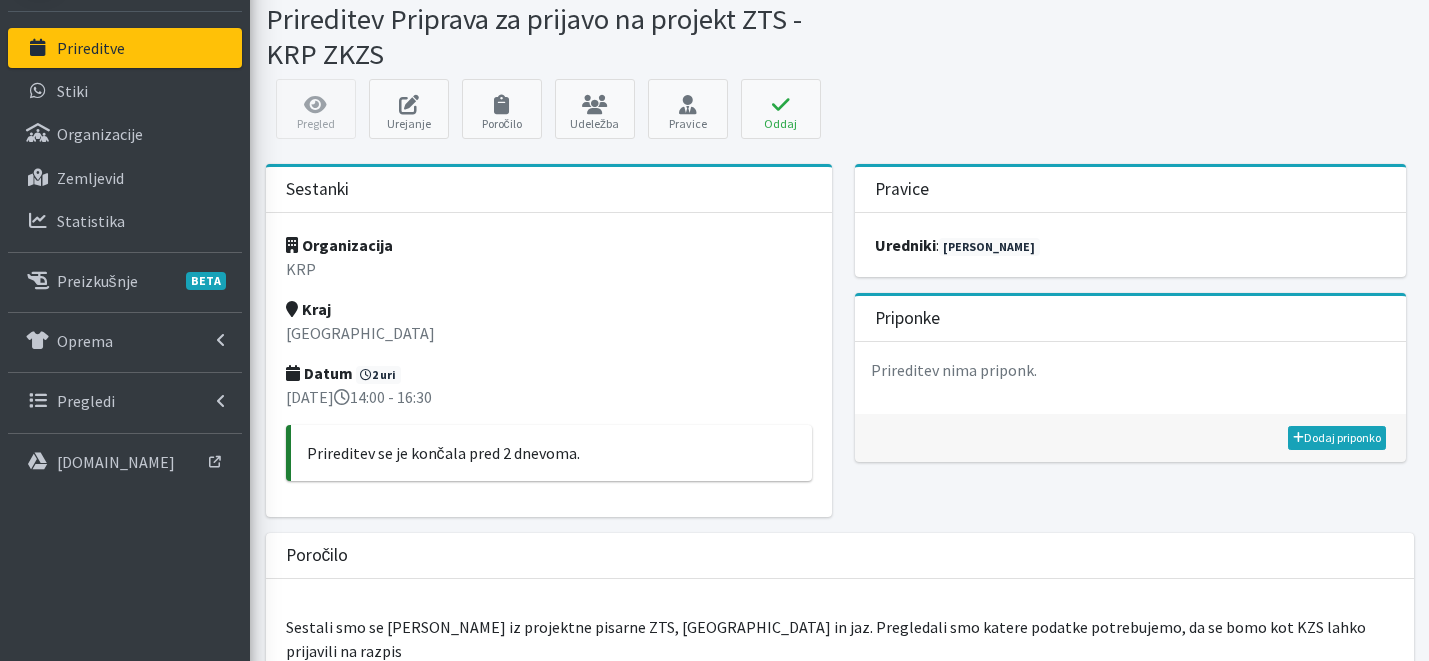scroll, scrollTop: 143, scrollLeft: 0, axis: vertical 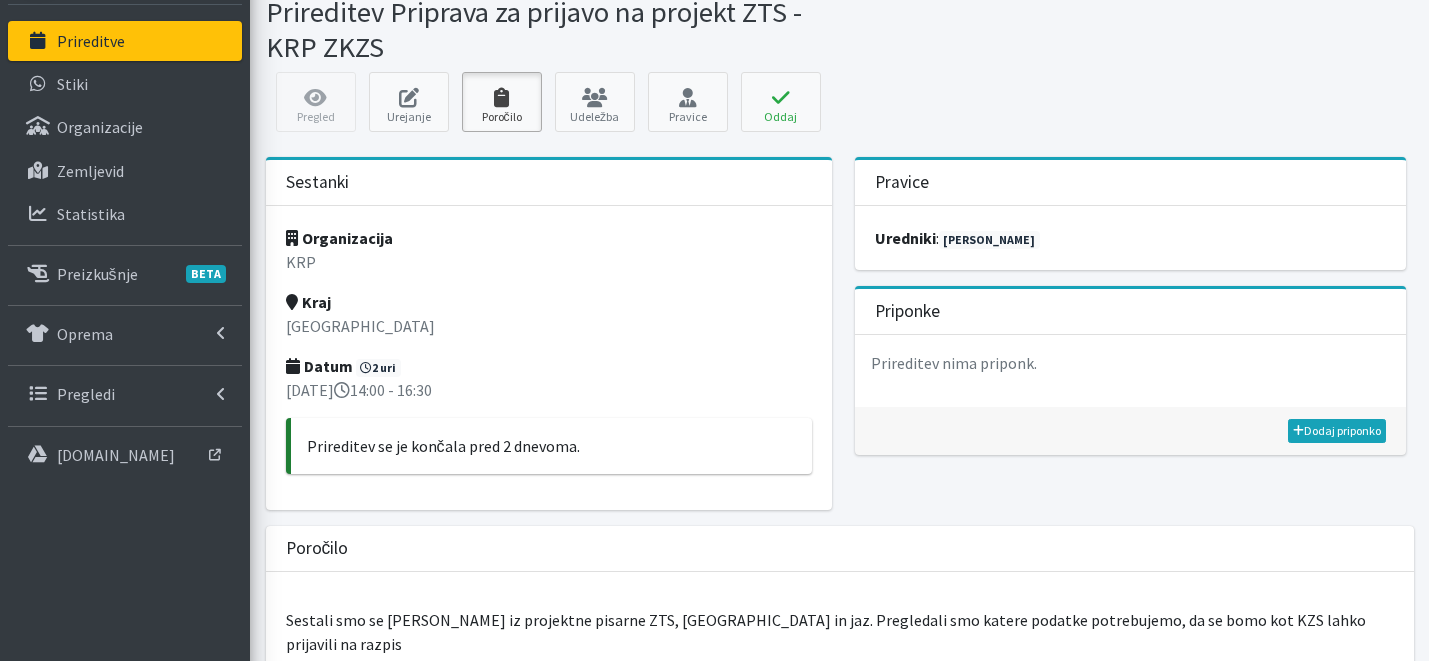 click at bounding box center (502, 98) 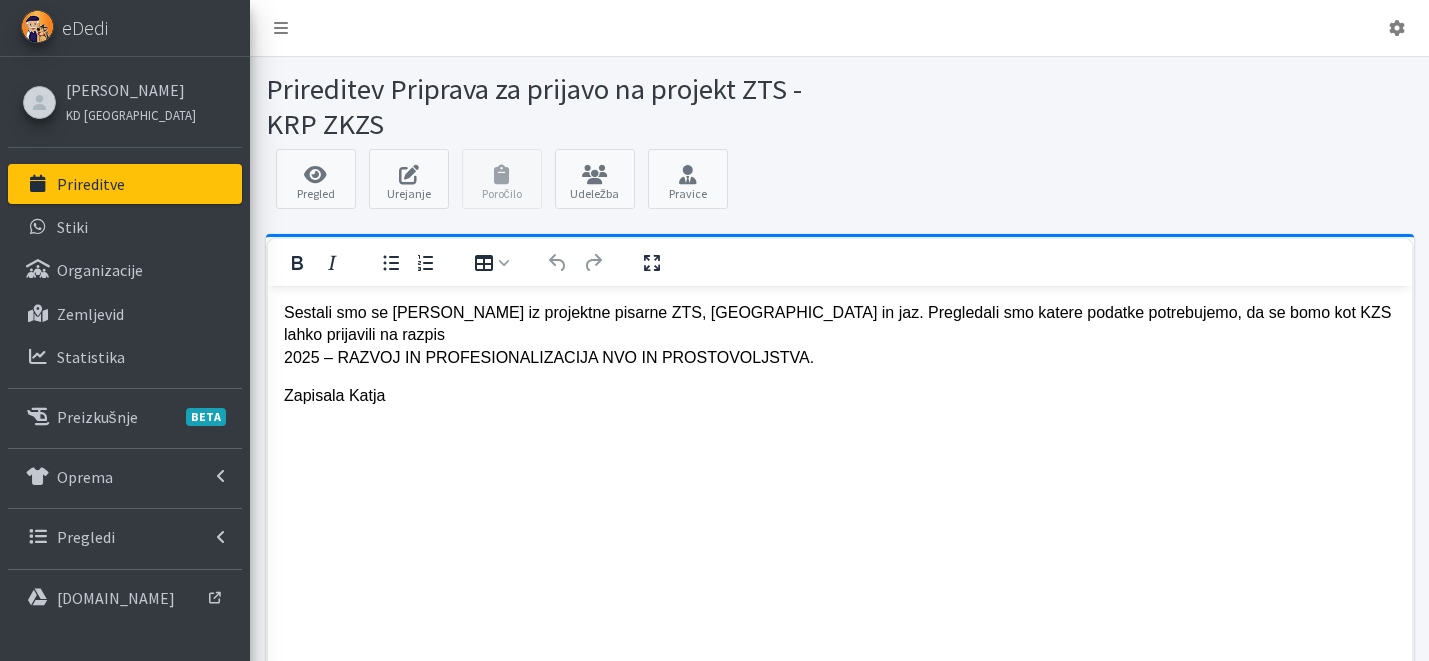 scroll, scrollTop: 0, scrollLeft: 0, axis: both 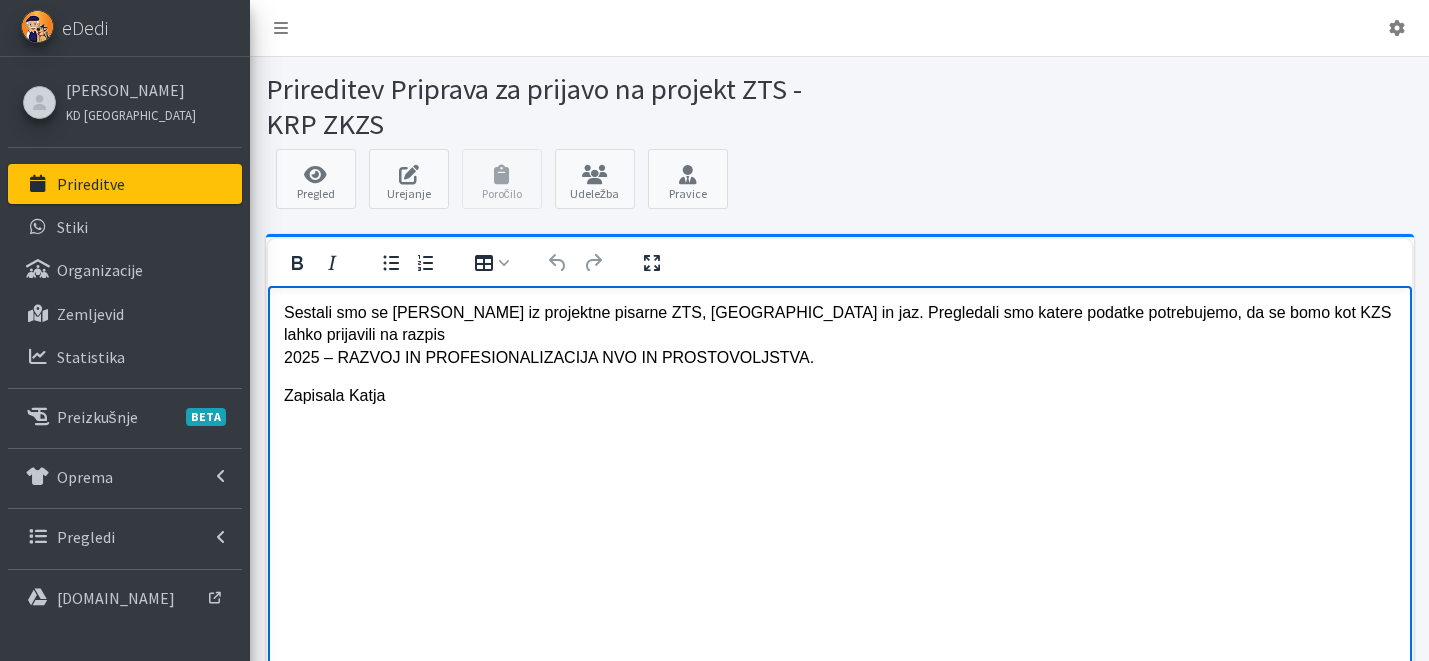 click on "Sestali smo se Aljoža Bizjak iz projektne pisarne ZTS, Blaž in jaz. Pregledali smo katere podatke potrebujemo, da se bomo kot KZS lahko prijavili na razpis  2025 – RAZVOJ IN PROFESIONALIZACIJA NVO IN PROSTOVOLJSTVA." at bounding box center [839, 335] 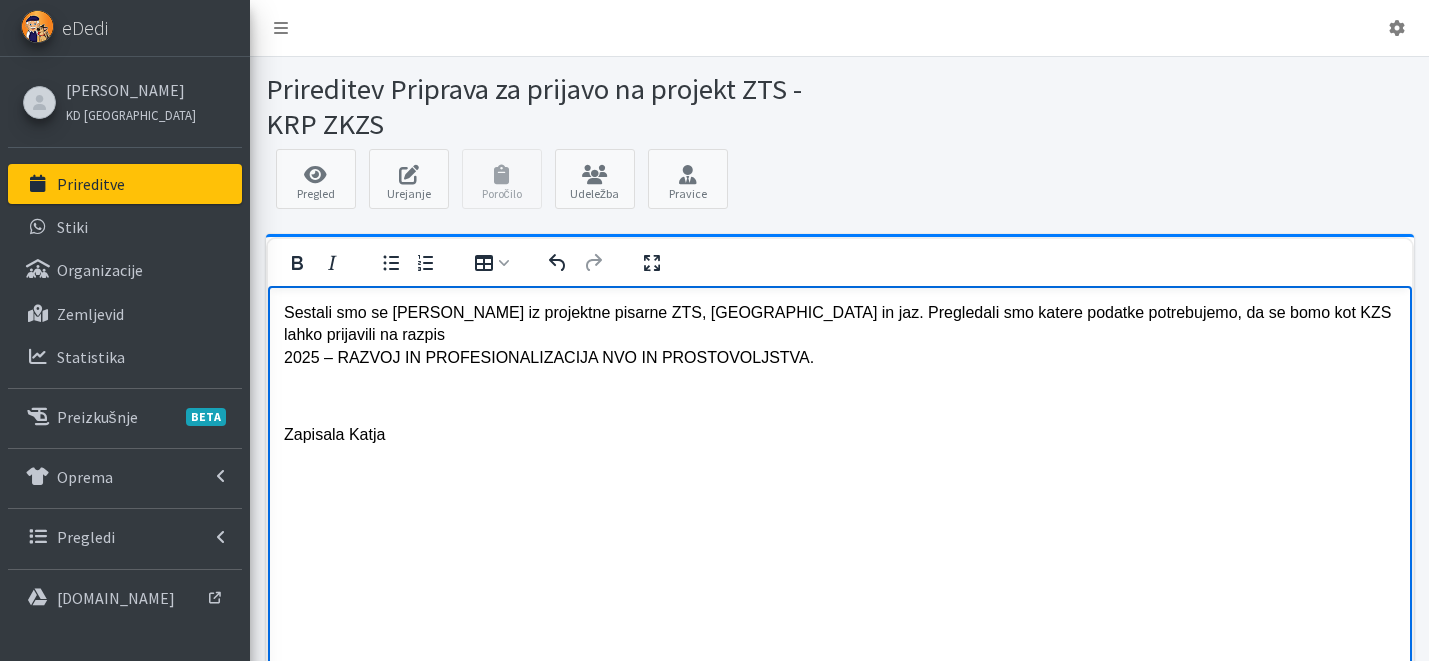 paste 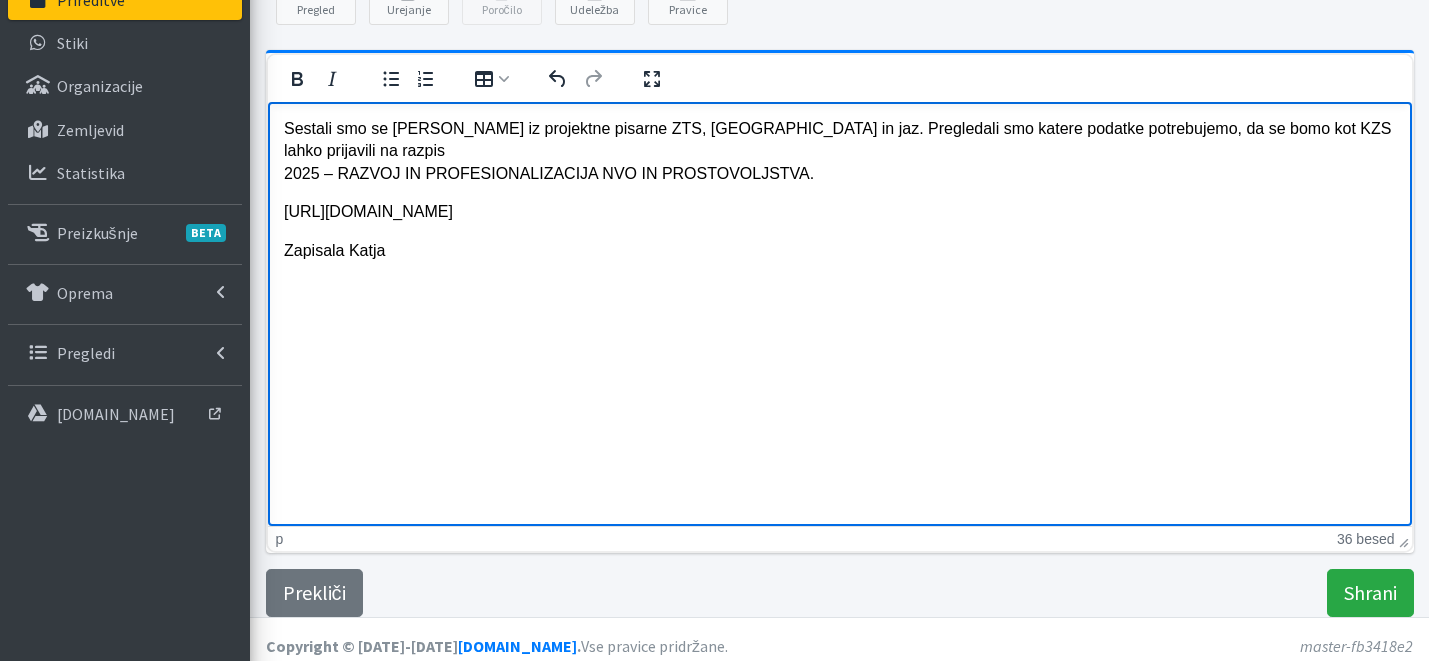 scroll, scrollTop: 197, scrollLeft: 0, axis: vertical 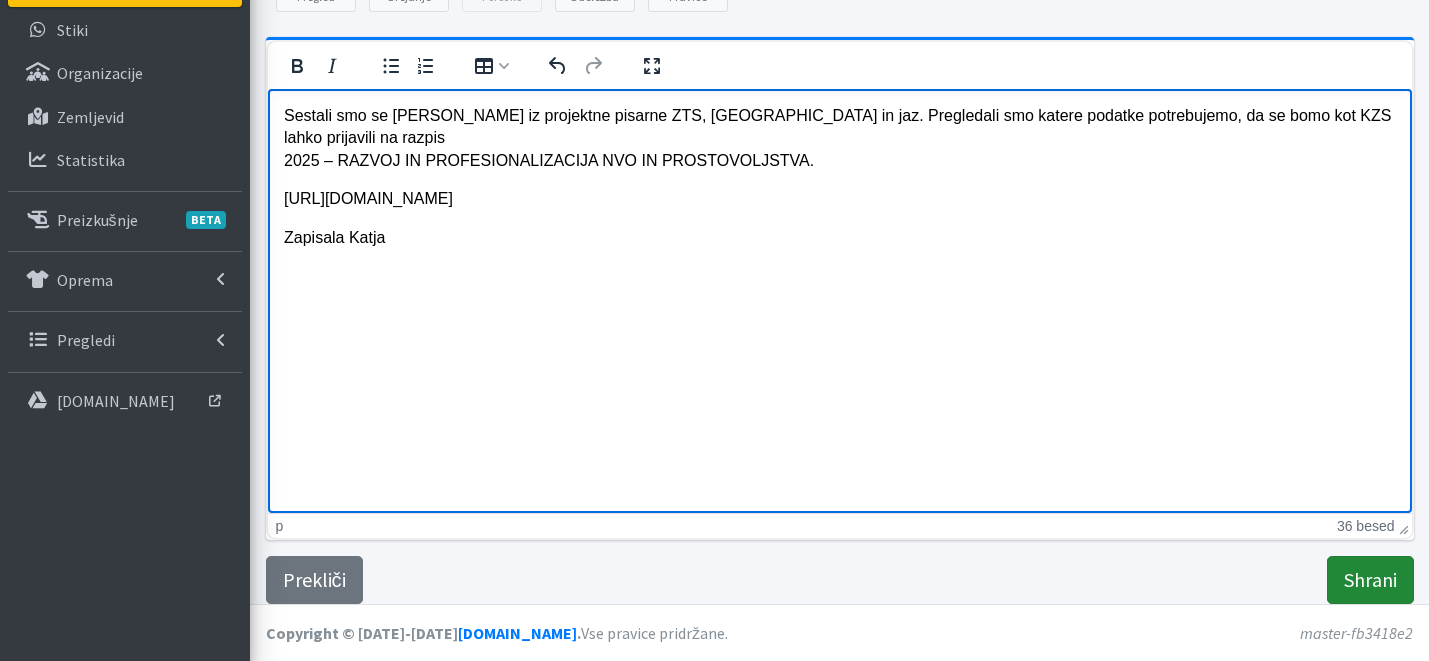 click on "Shrani" at bounding box center [1370, 580] 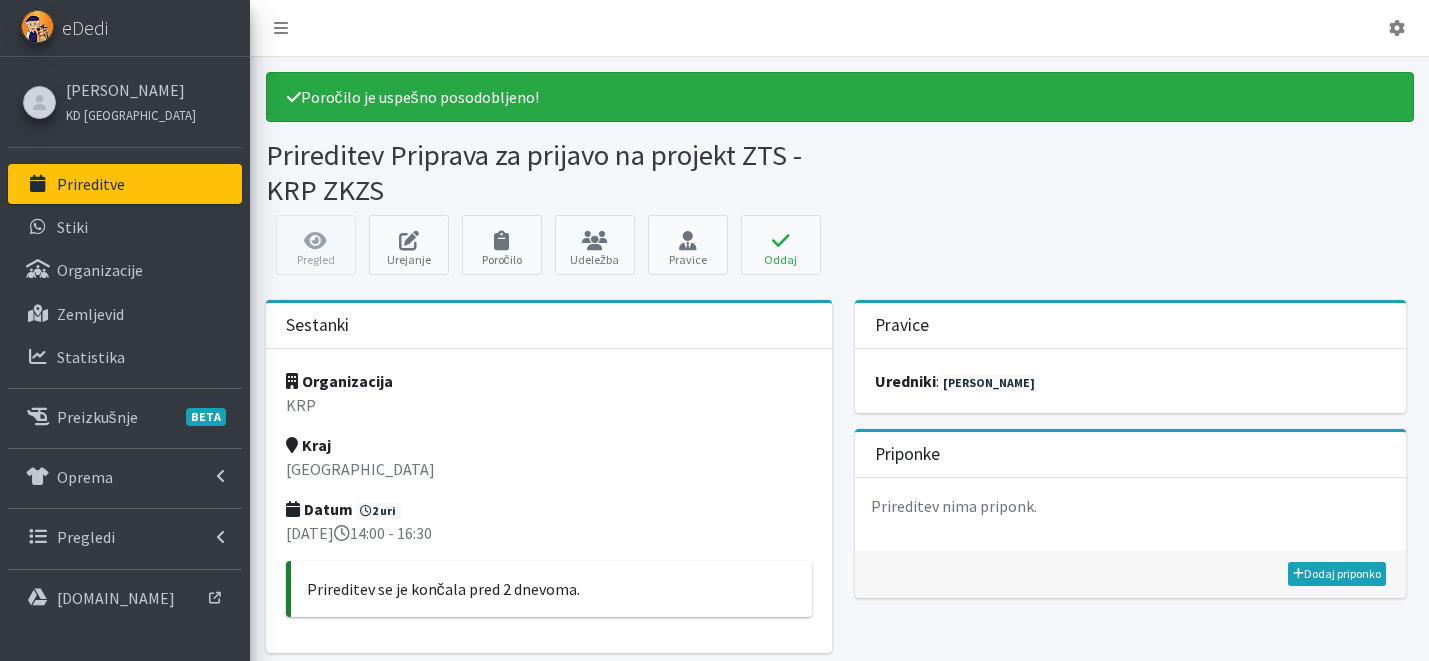 scroll, scrollTop: 0, scrollLeft: 0, axis: both 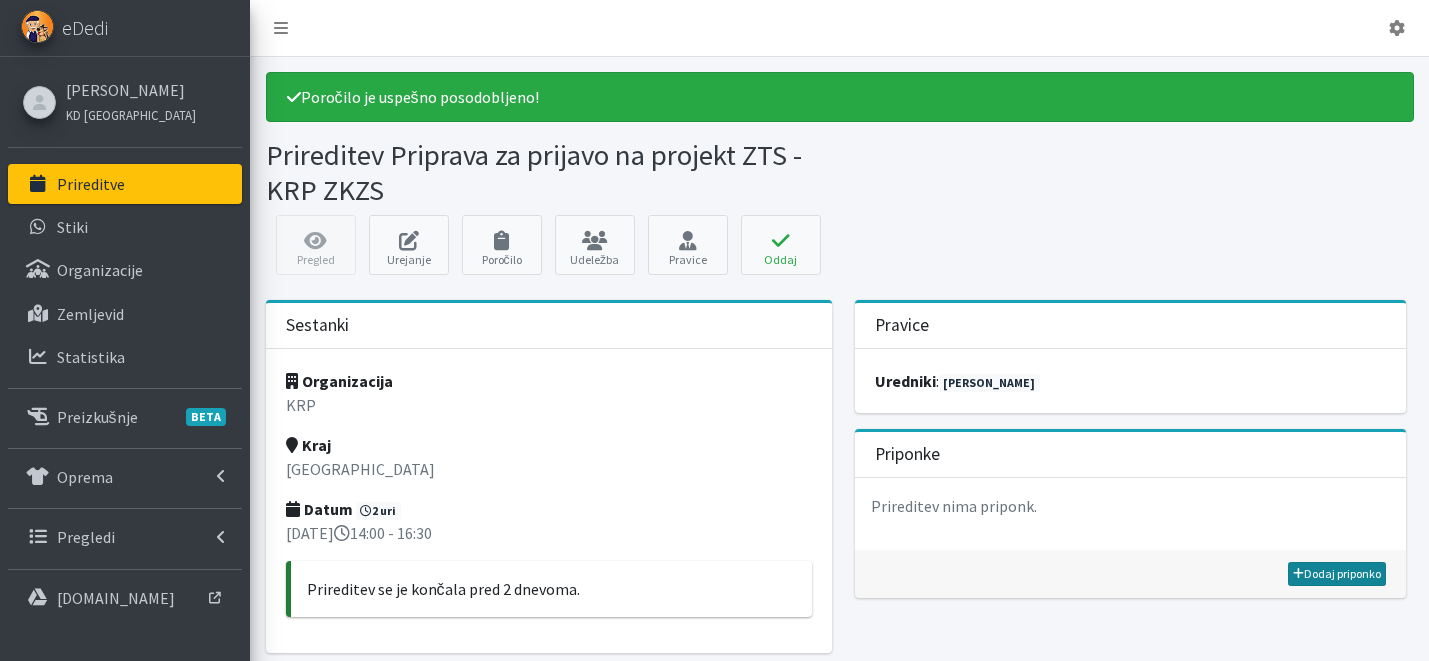 click on "Dodaj priponko" at bounding box center (1337, 574) 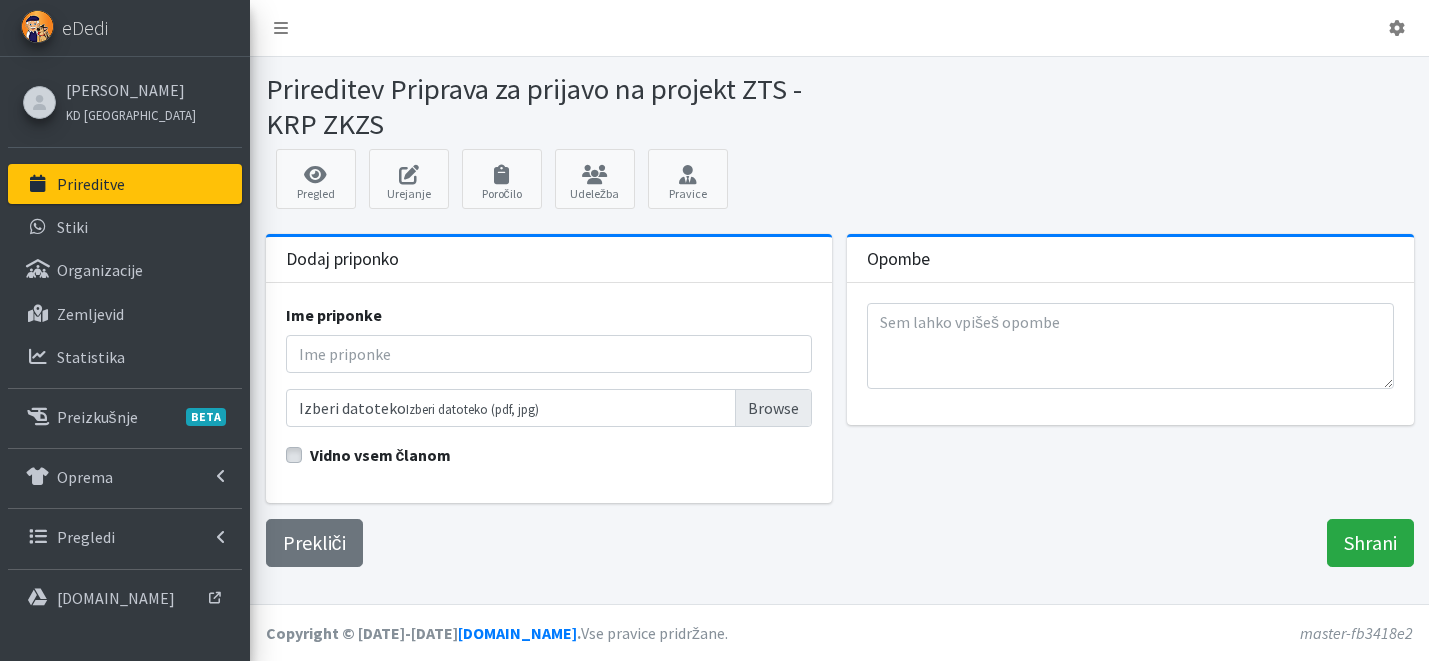 scroll, scrollTop: 0, scrollLeft: 0, axis: both 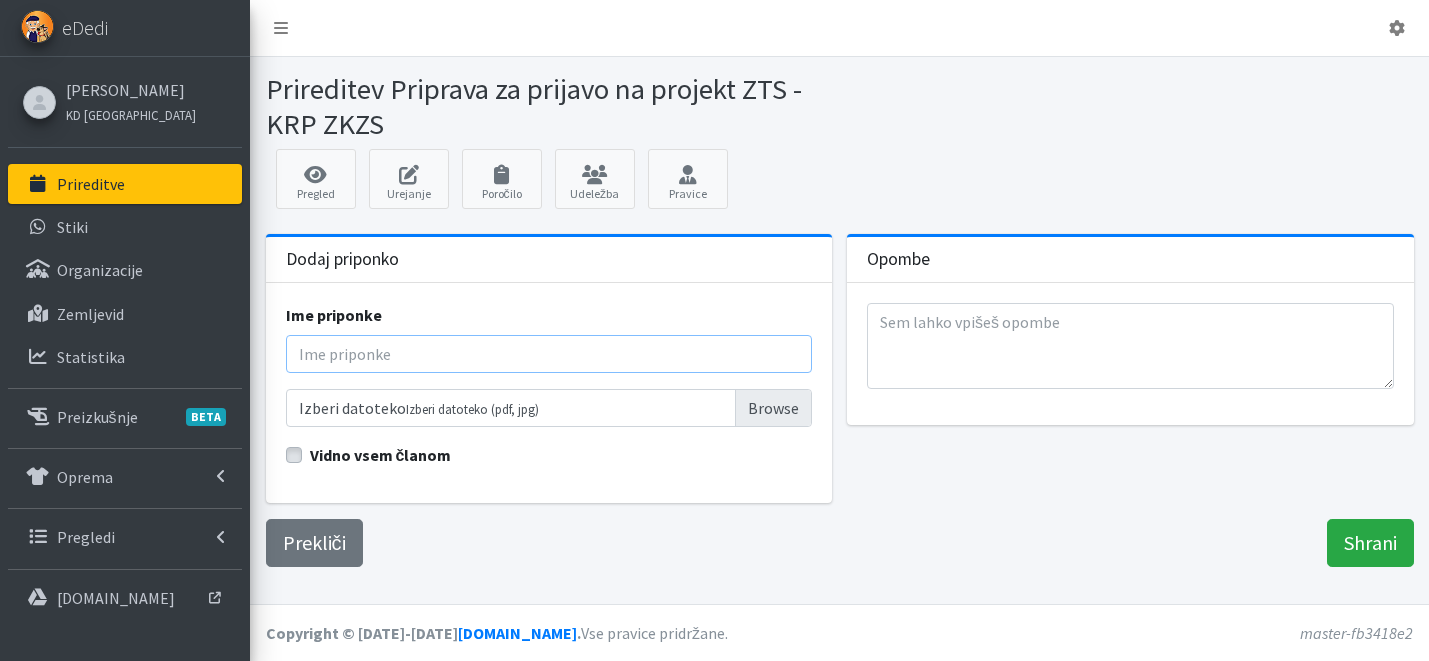 click on "Ime priponke" at bounding box center [549, 354] 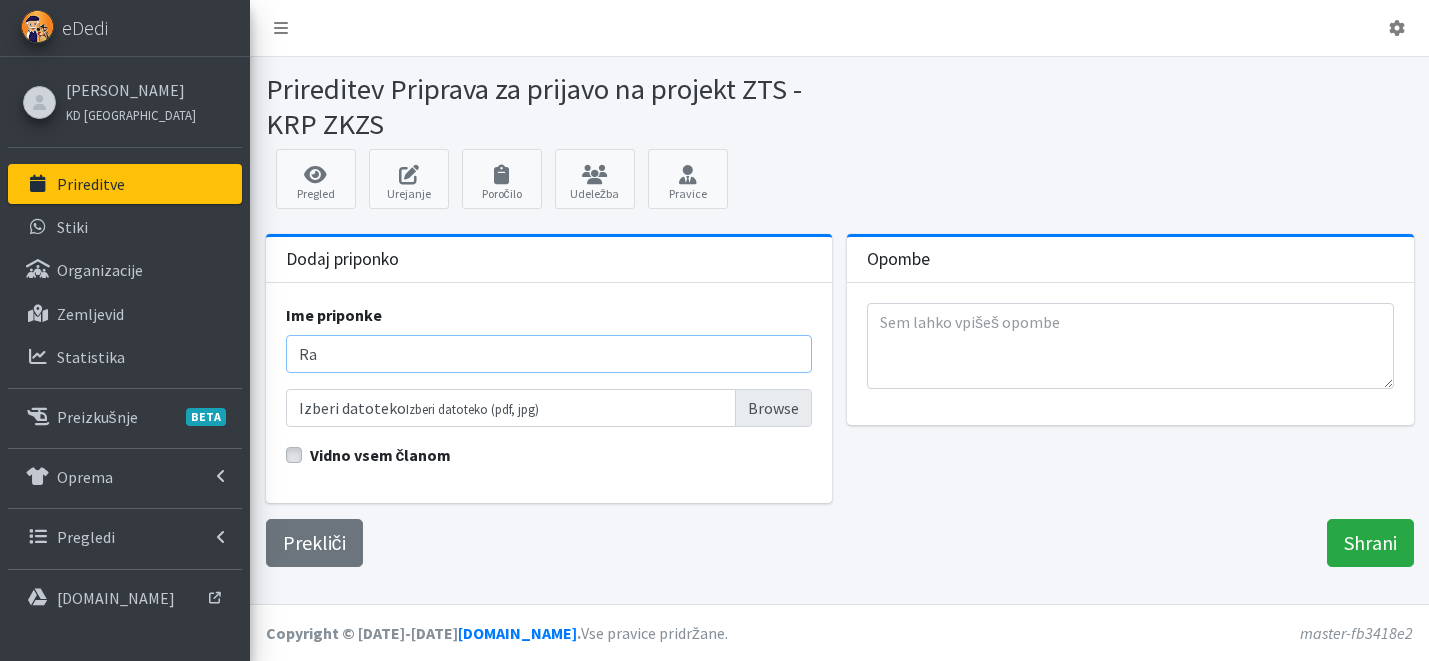 type on "R" 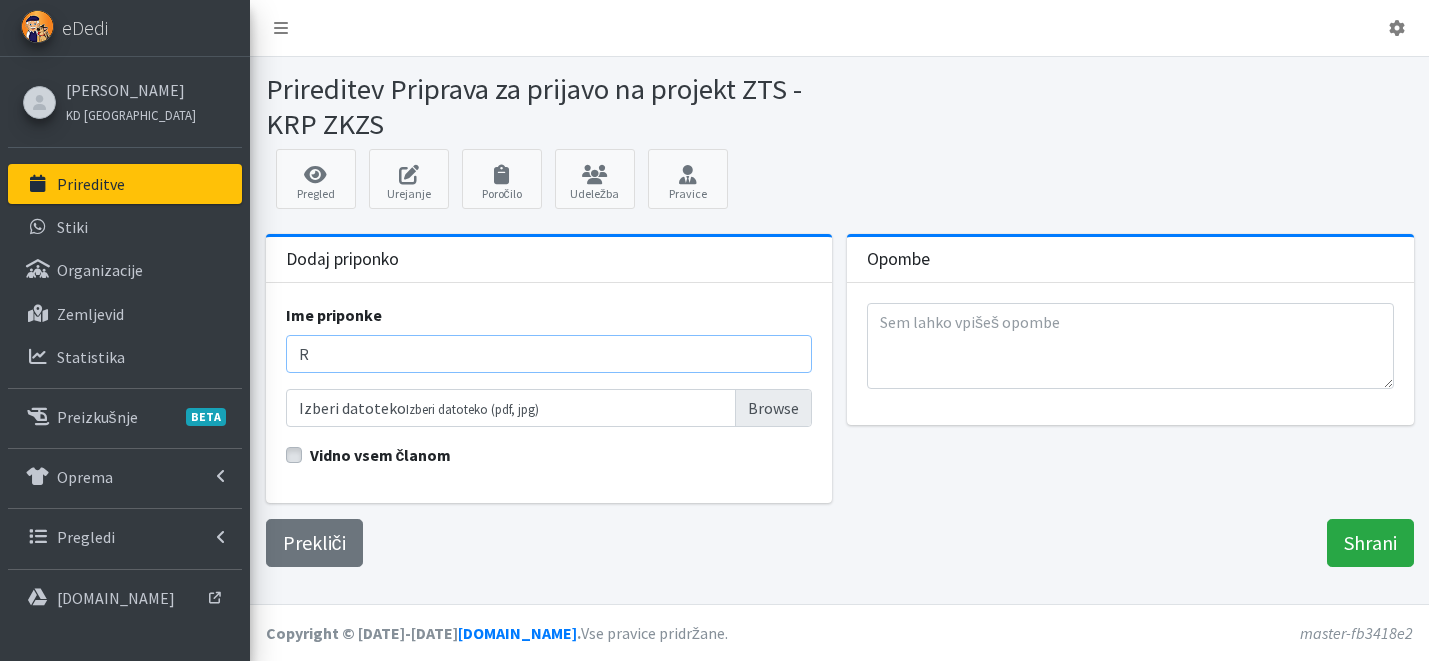 type 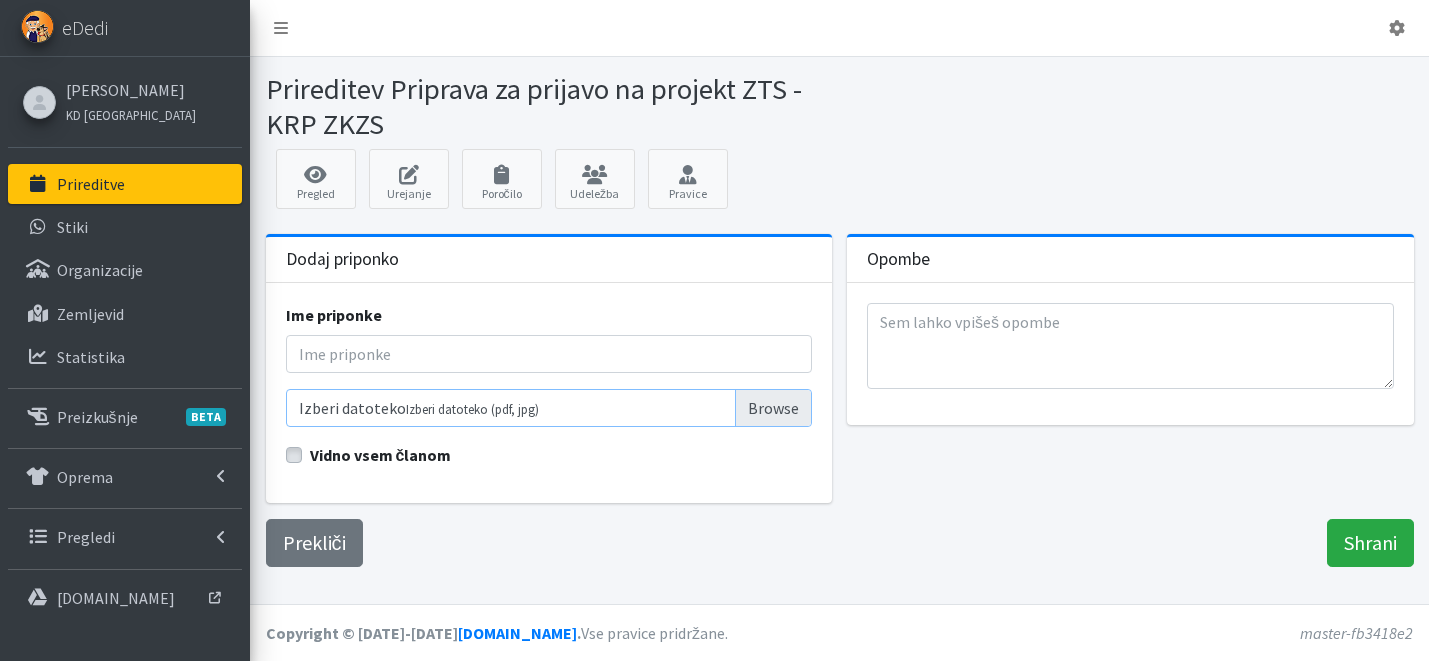 click on "Izberi datoteko
Izberi datoteko
(pdf, jpg)" at bounding box center [549, 408] 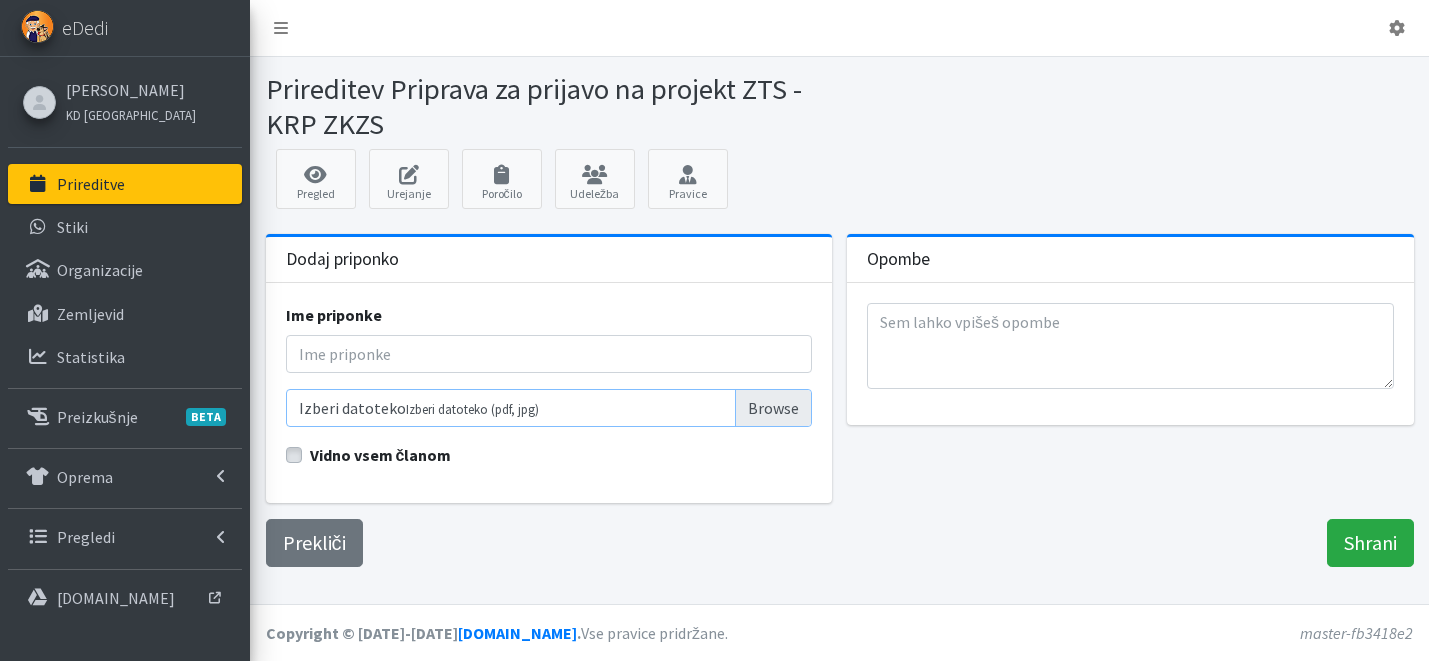 type on "C:\fakepath\Priprava podatkov za Sklop B.pdf" 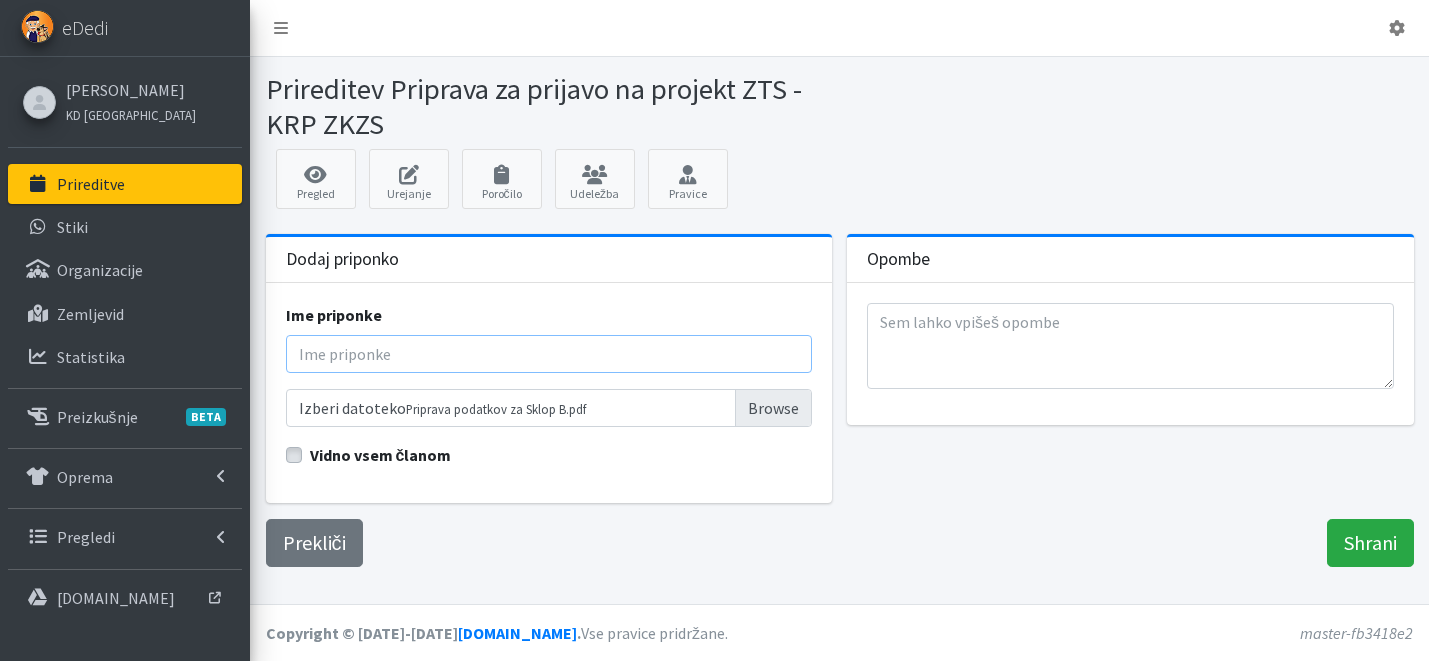 click on "Ime priponke" at bounding box center (549, 354) 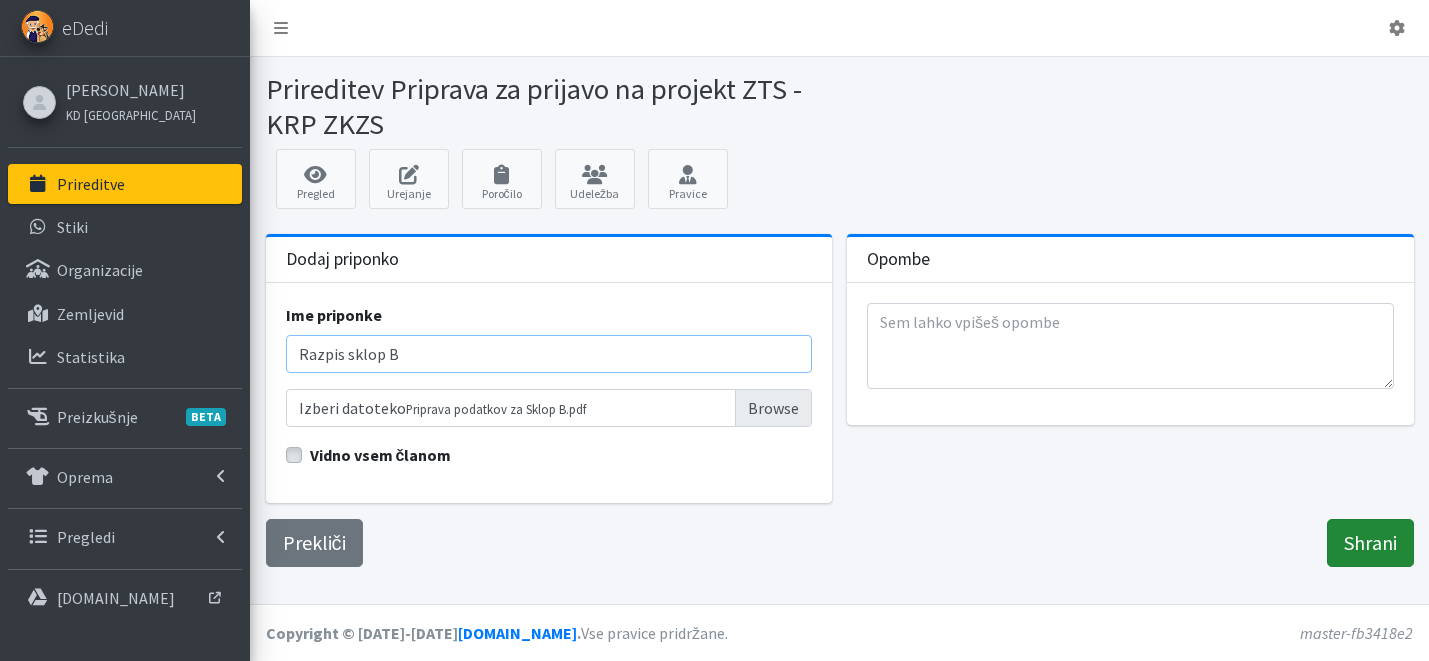 type on "Razpis sklop B" 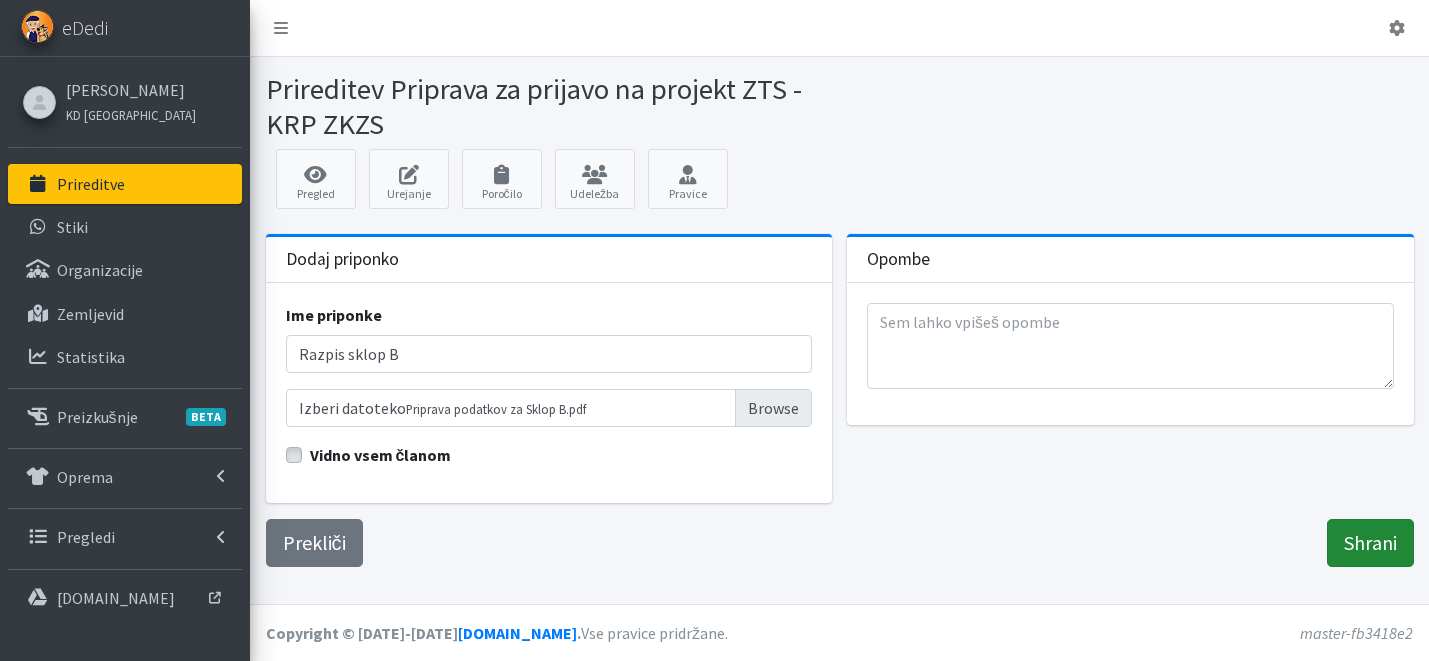 click on "Shrani" at bounding box center (1370, 543) 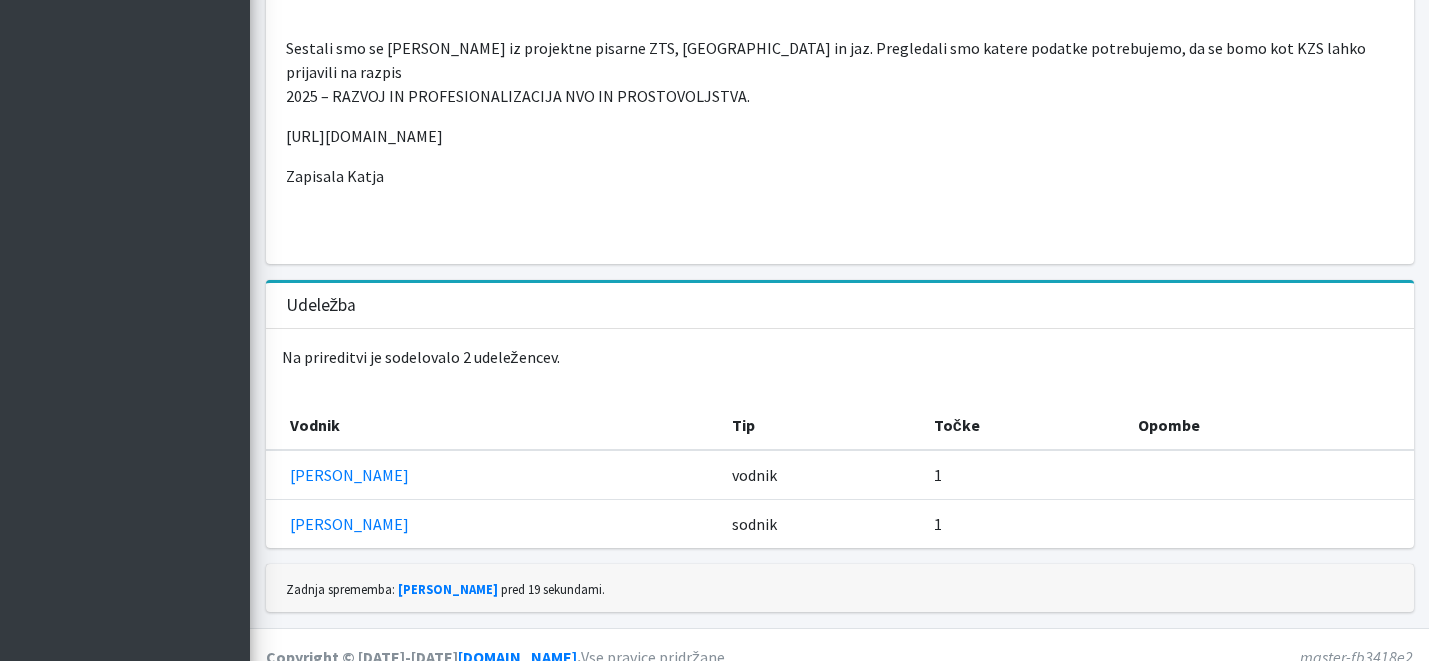 scroll, scrollTop: 0, scrollLeft: 0, axis: both 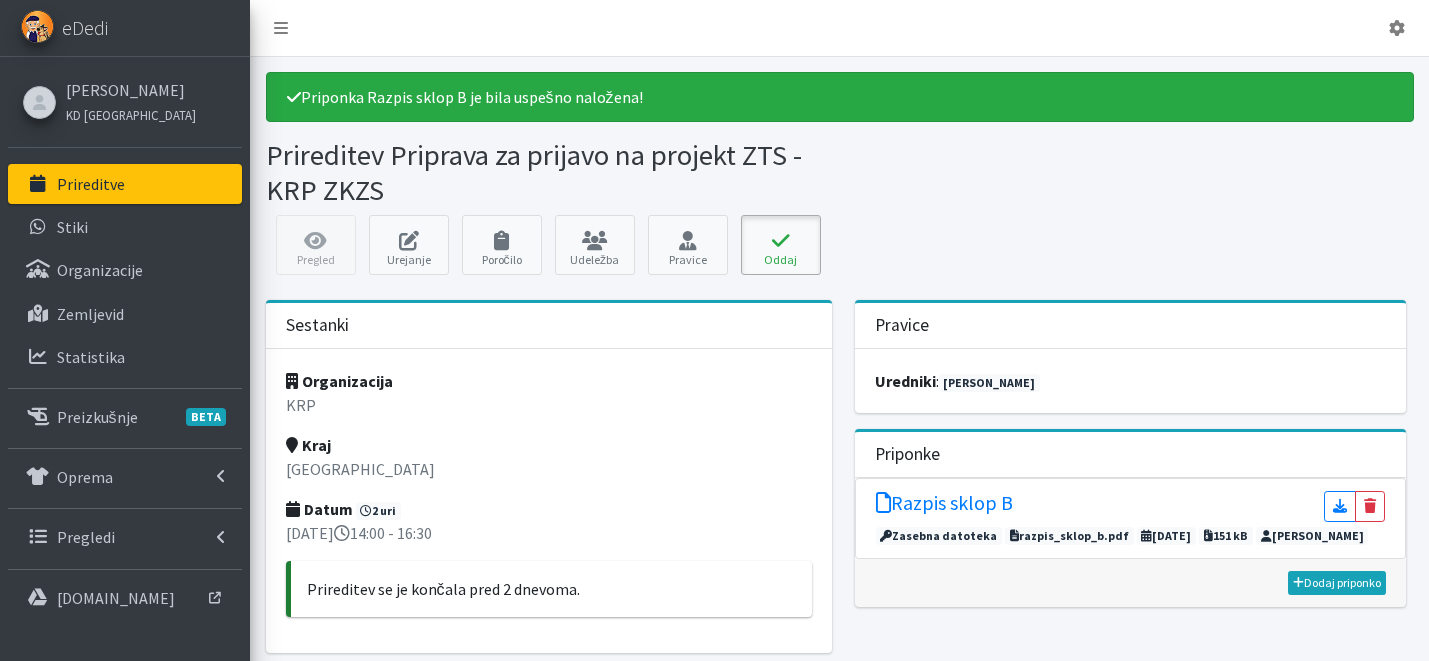 click on "Oddaj" at bounding box center (781, 245) 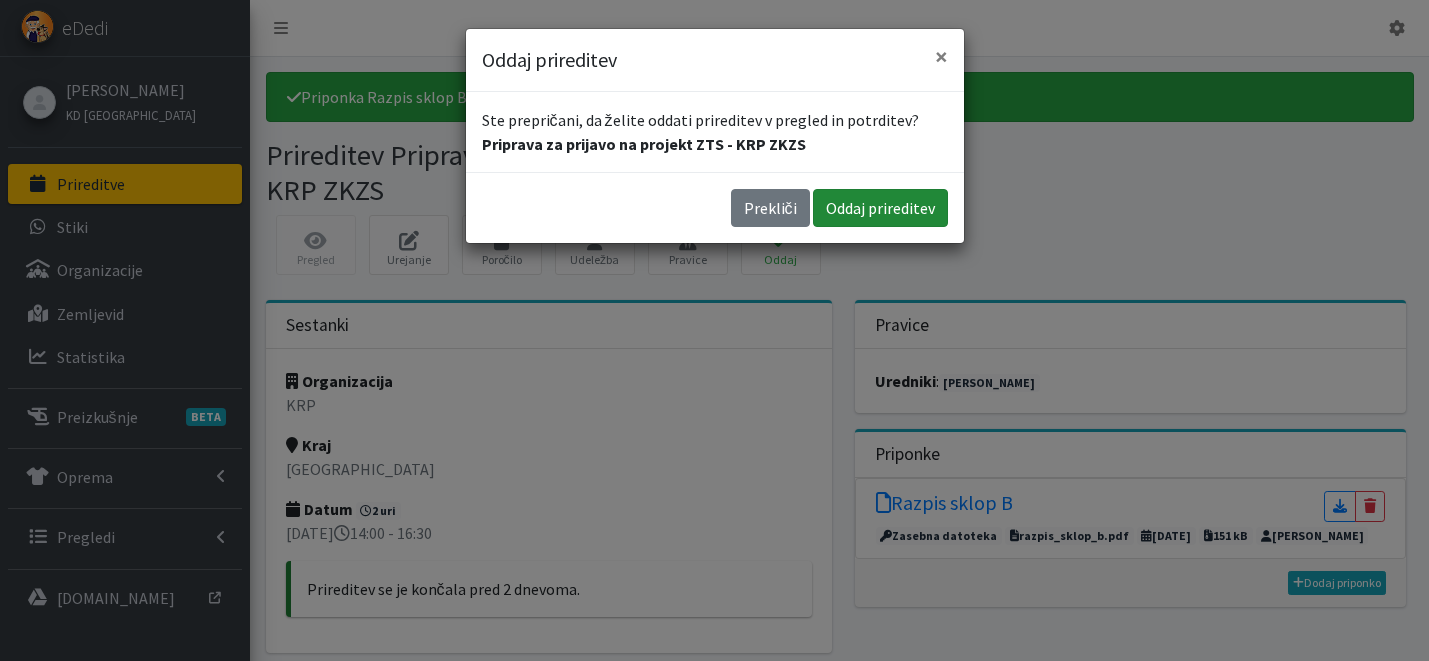 click on "Oddaj prireditev" at bounding box center [880, 208] 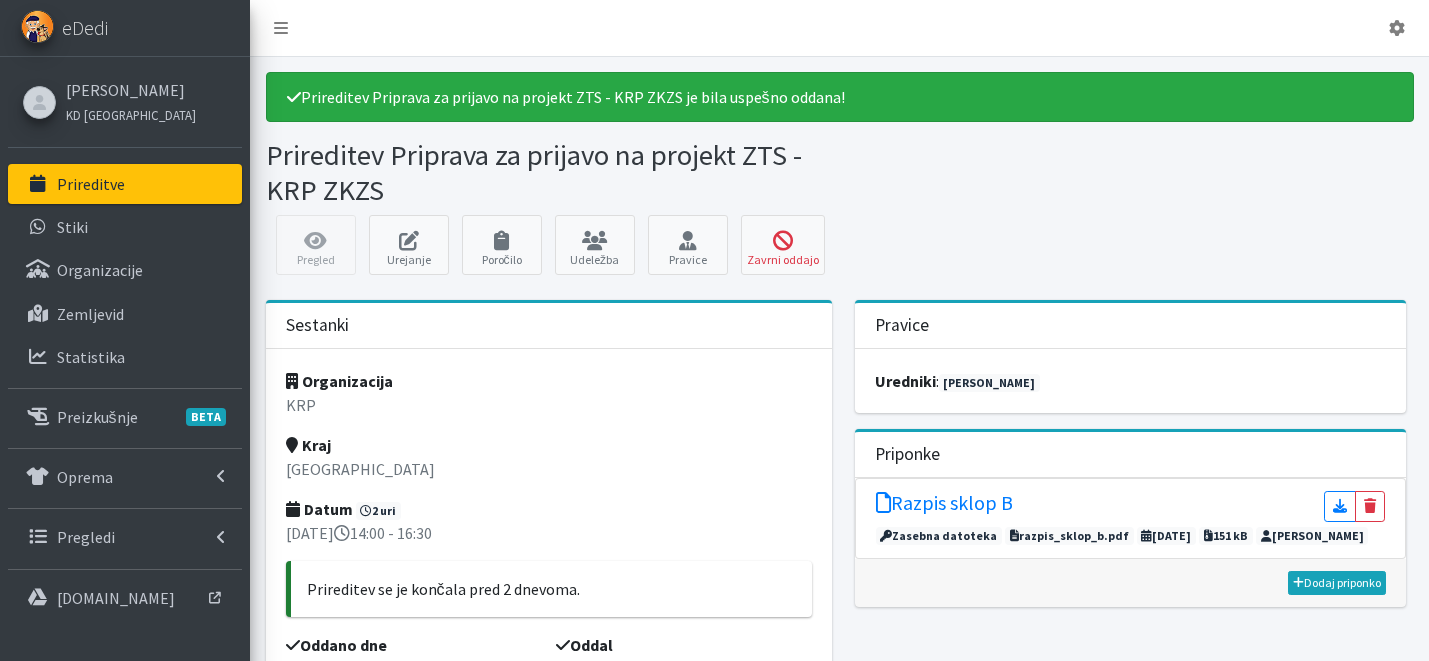 scroll, scrollTop: 0, scrollLeft: 0, axis: both 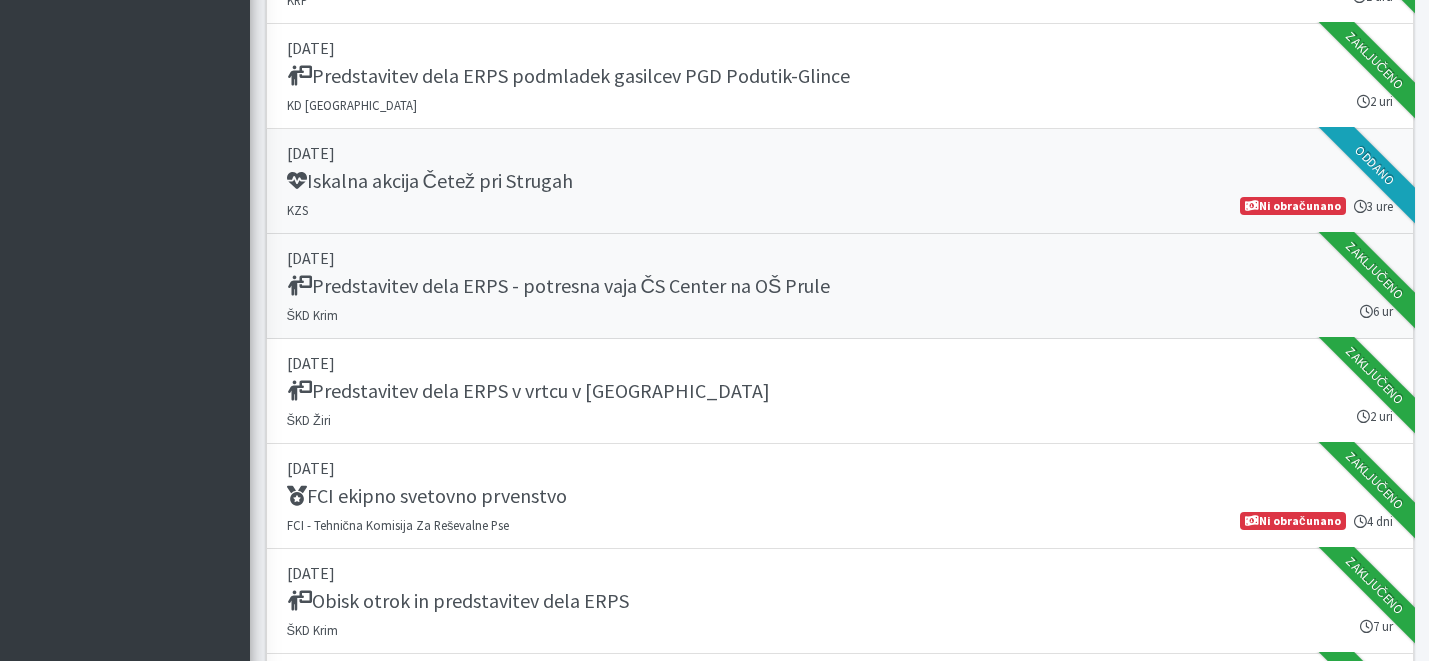 click on "Iskalna akcija Četež pri Strugah" at bounding box center (430, 181) 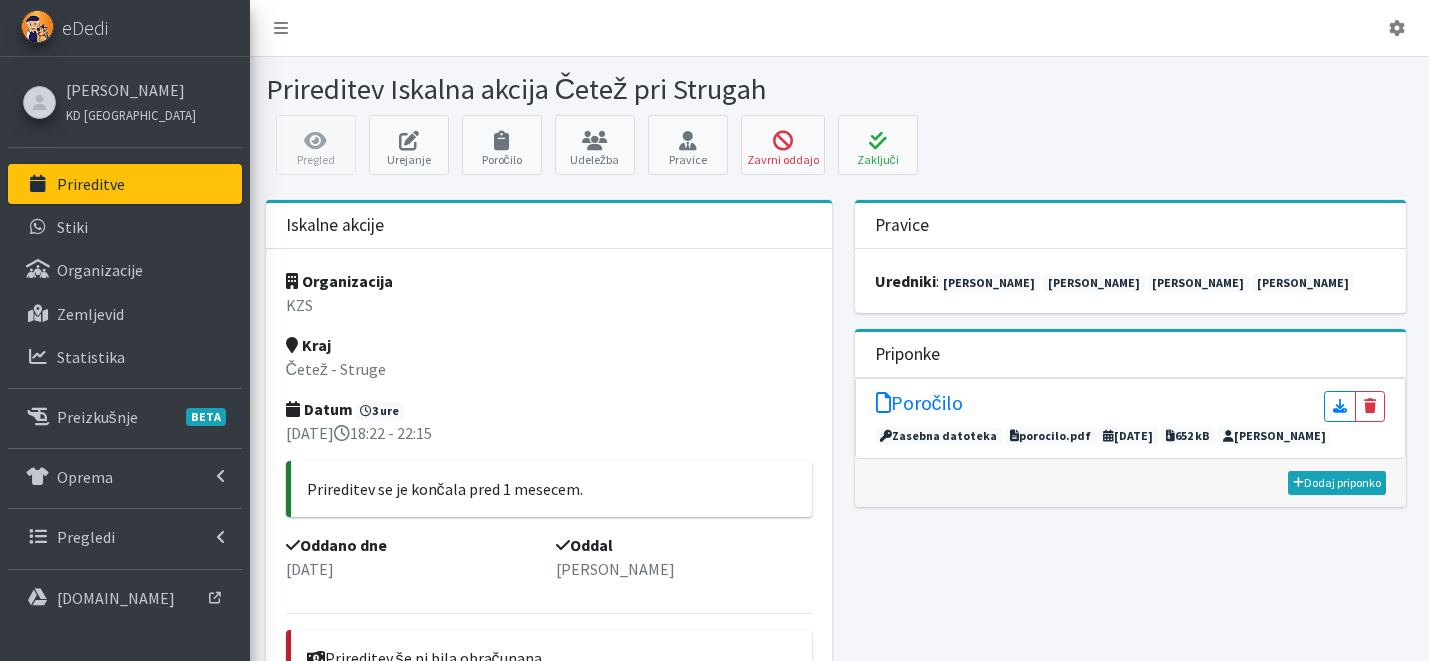 scroll, scrollTop: 0, scrollLeft: 0, axis: both 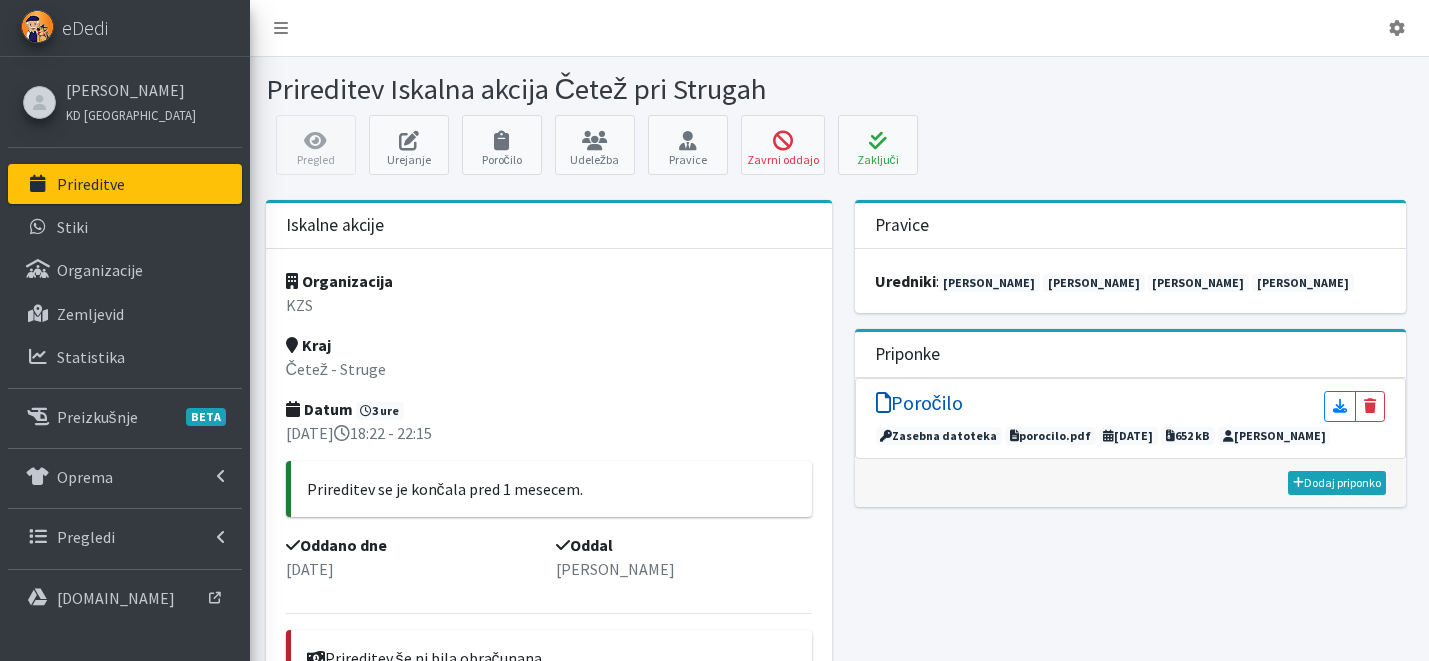 click on "Poročilo" at bounding box center [919, 403] 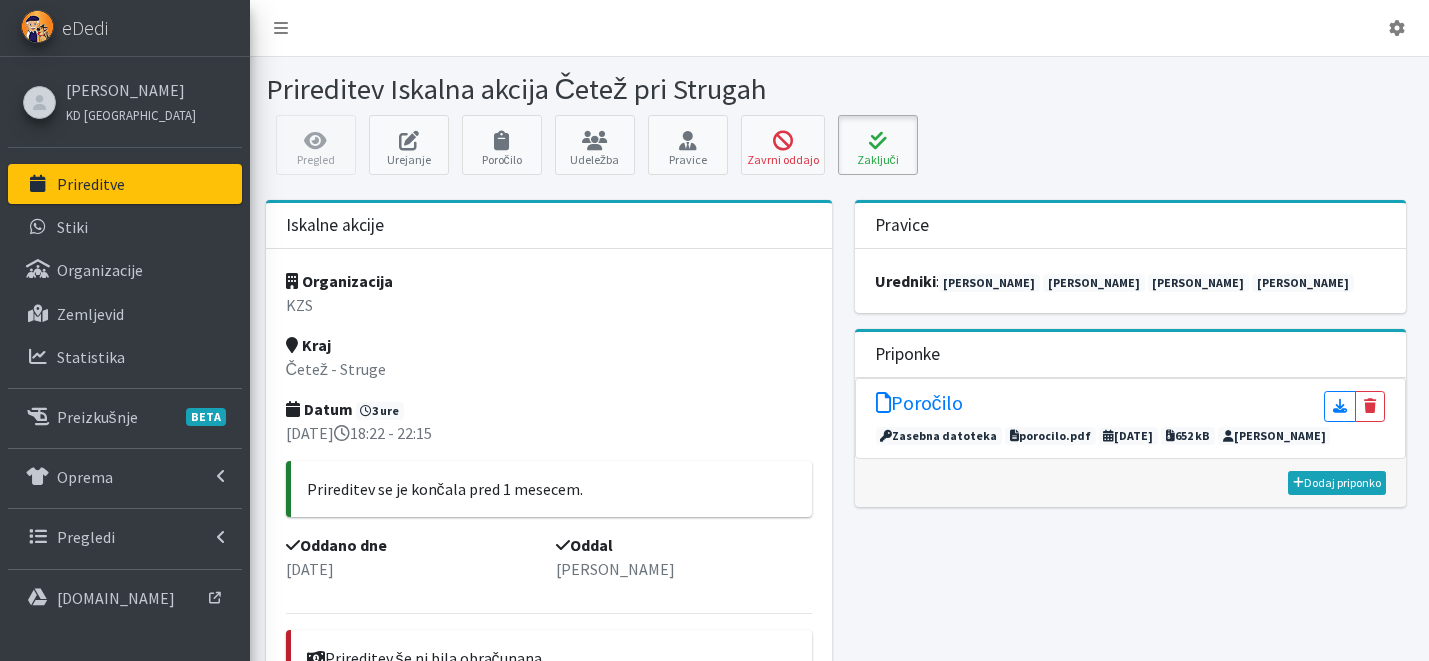 click on "Zaključi" at bounding box center (878, 145) 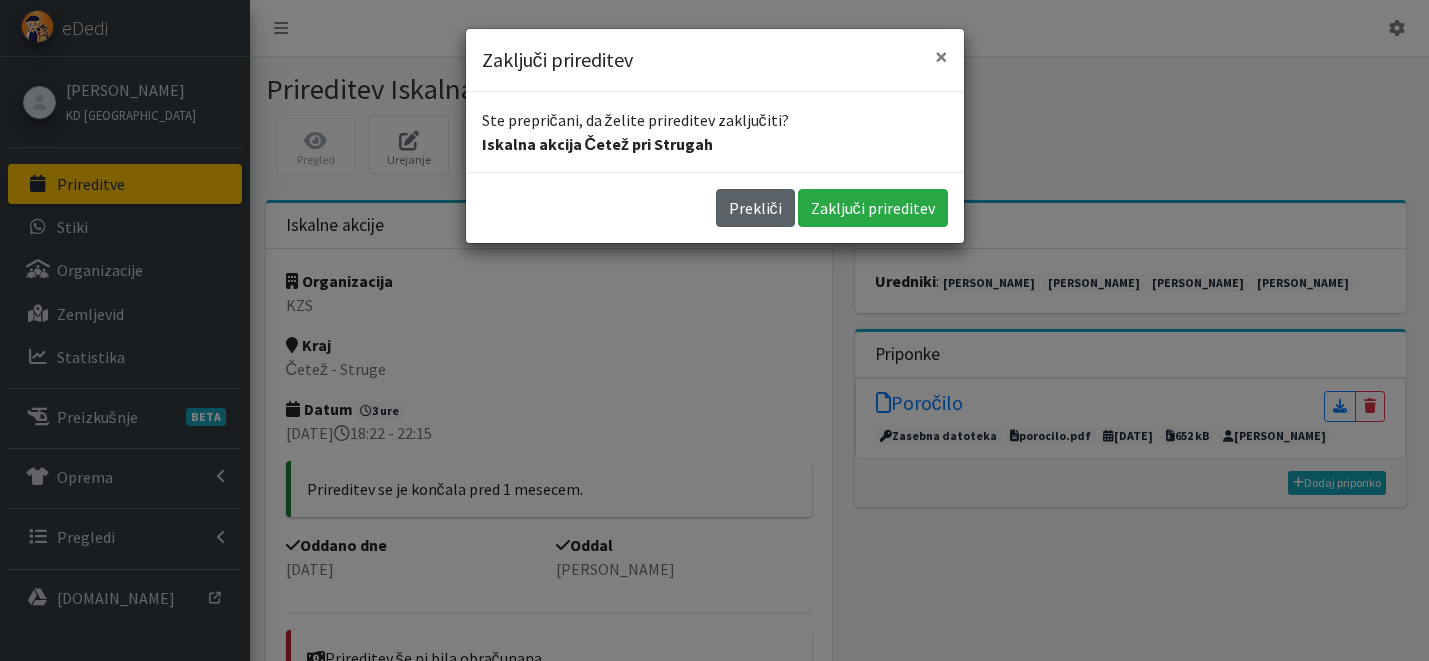 click on "Prekliči" at bounding box center (755, 208) 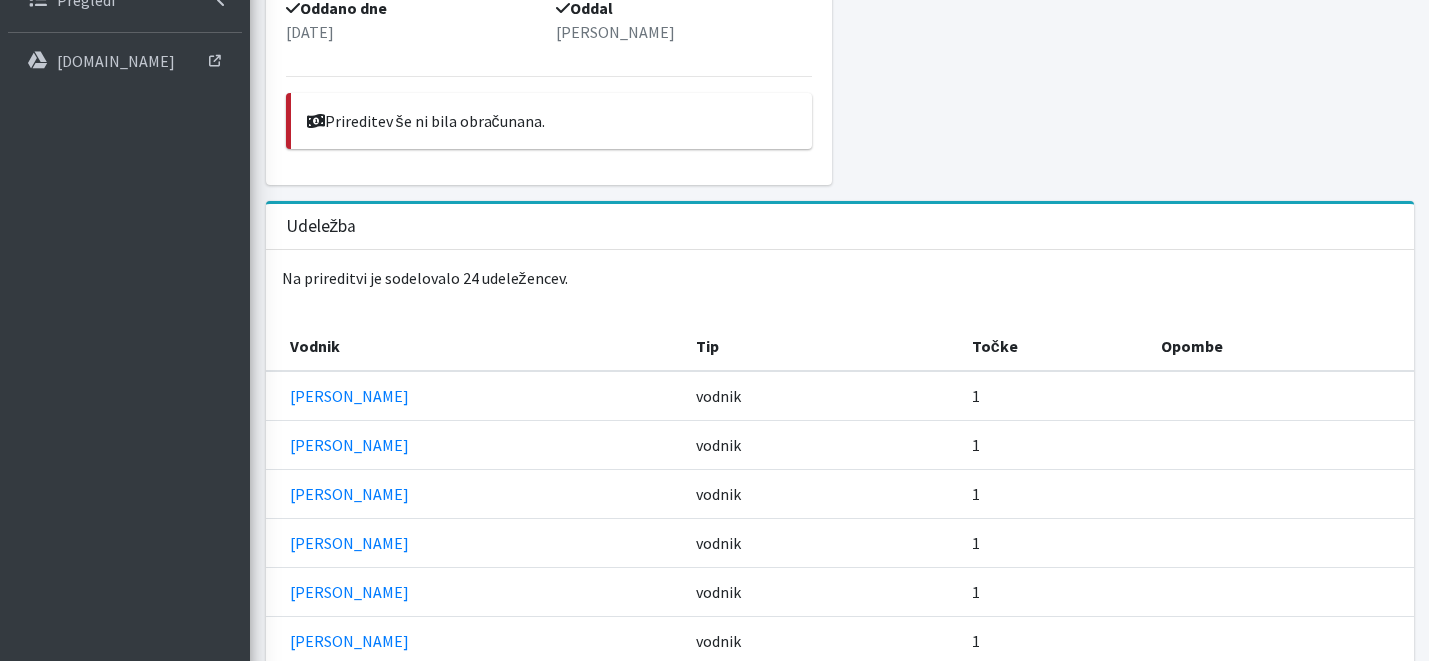scroll, scrollTop: 0, scrollLeft: 0, axis: both 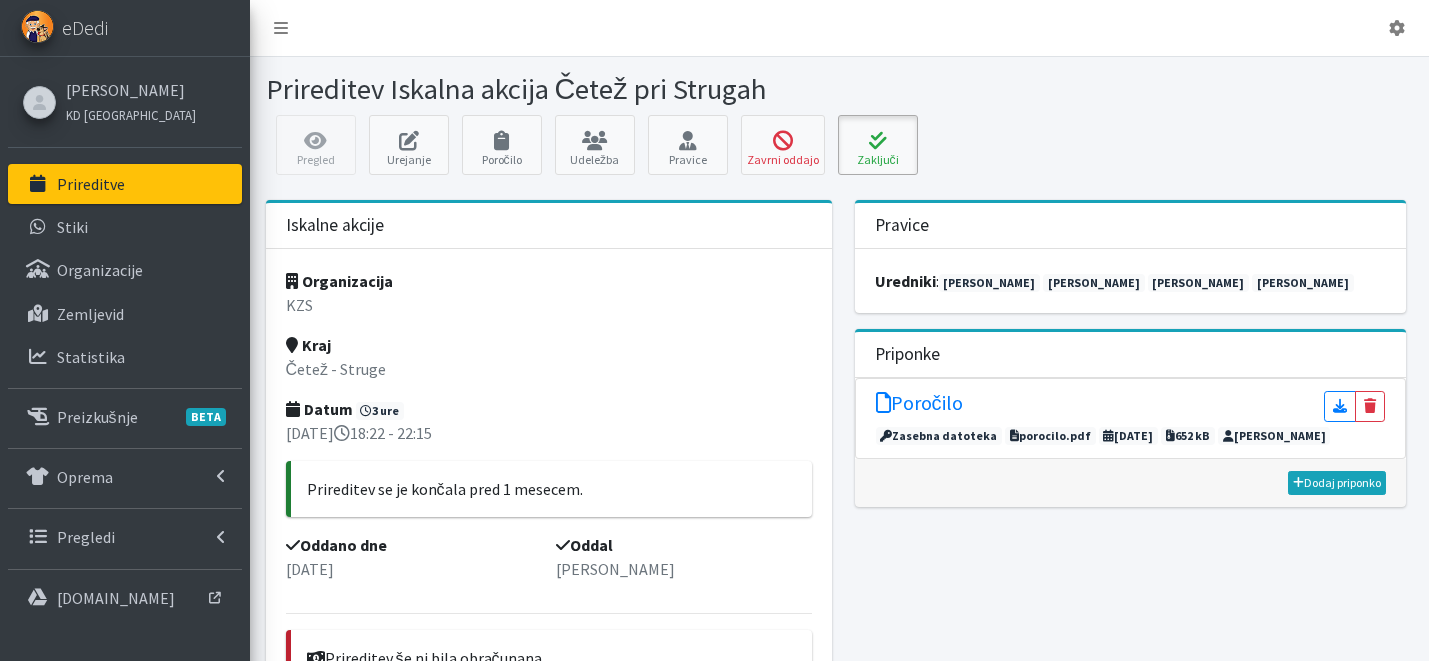 click at bounding box center [878, 141] 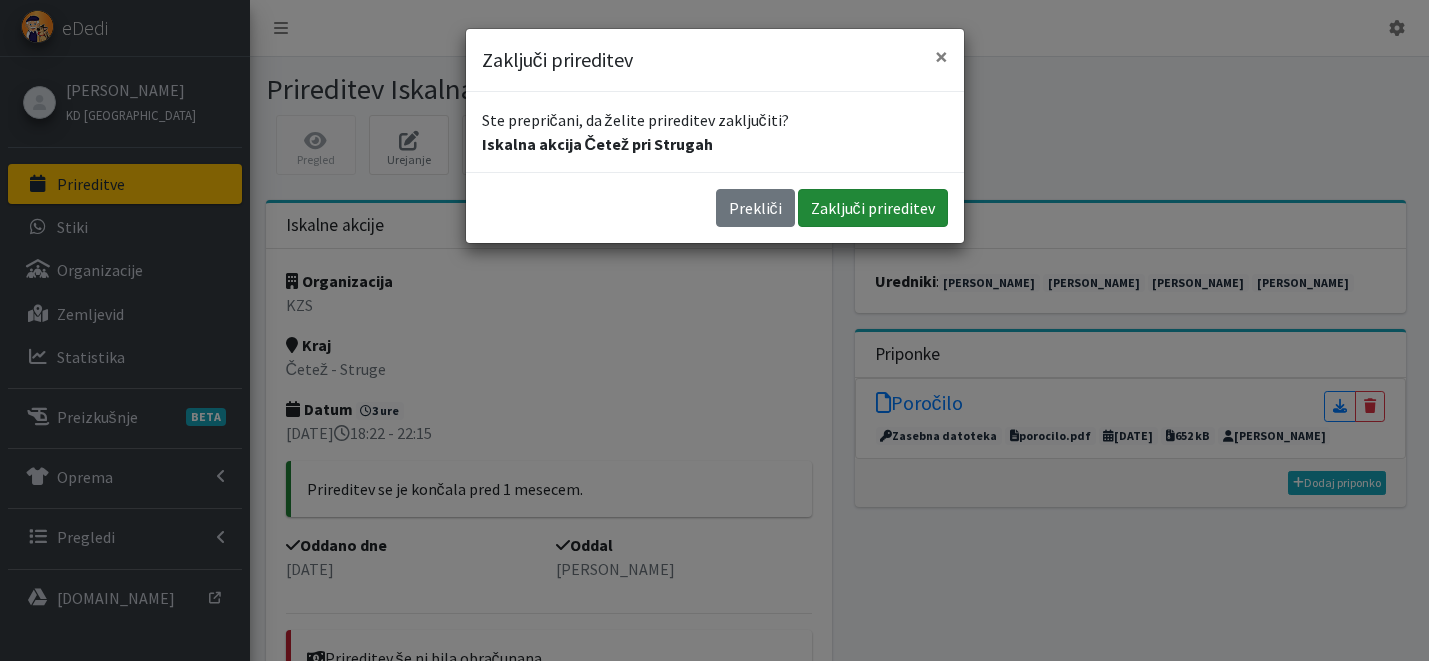 drag, startPoint x: 866, startPoint y: 200, endPoint x: 890, endPoint y: 212, distance: 26.832815 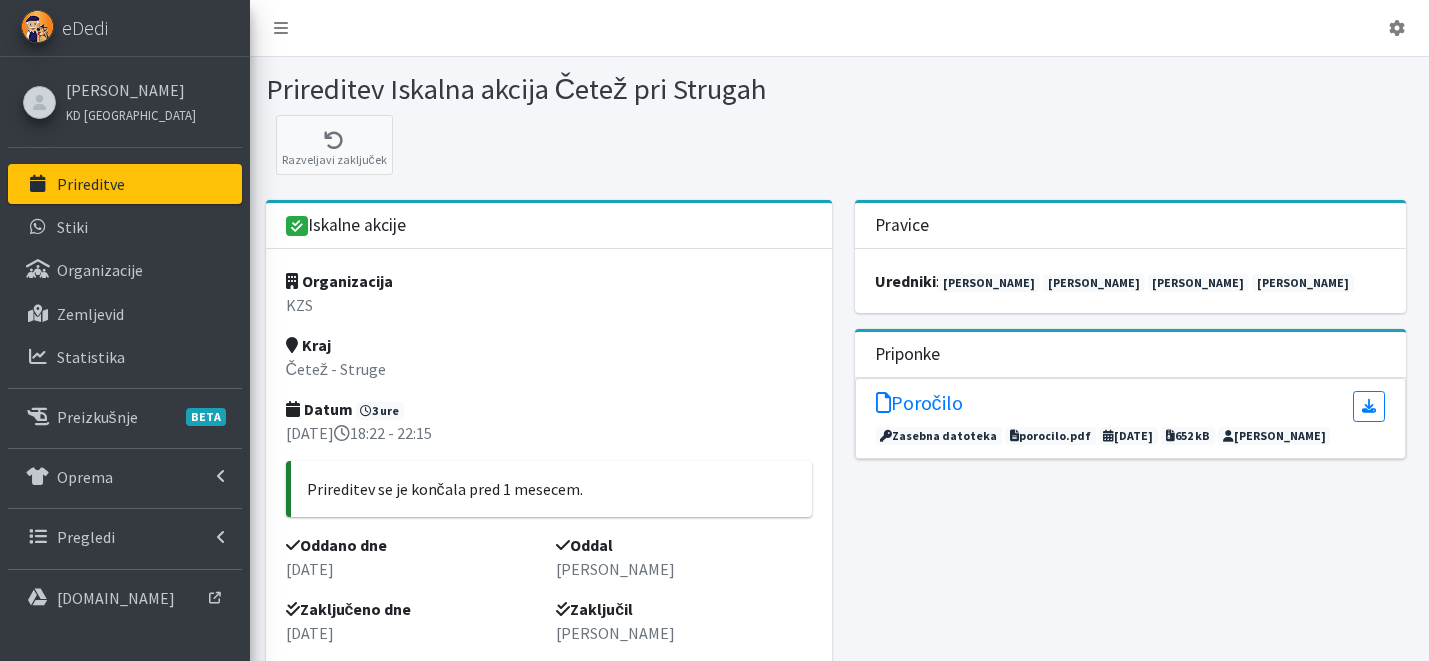 scroll, scrollTop: 0, scrollLeft: 0, axis: both 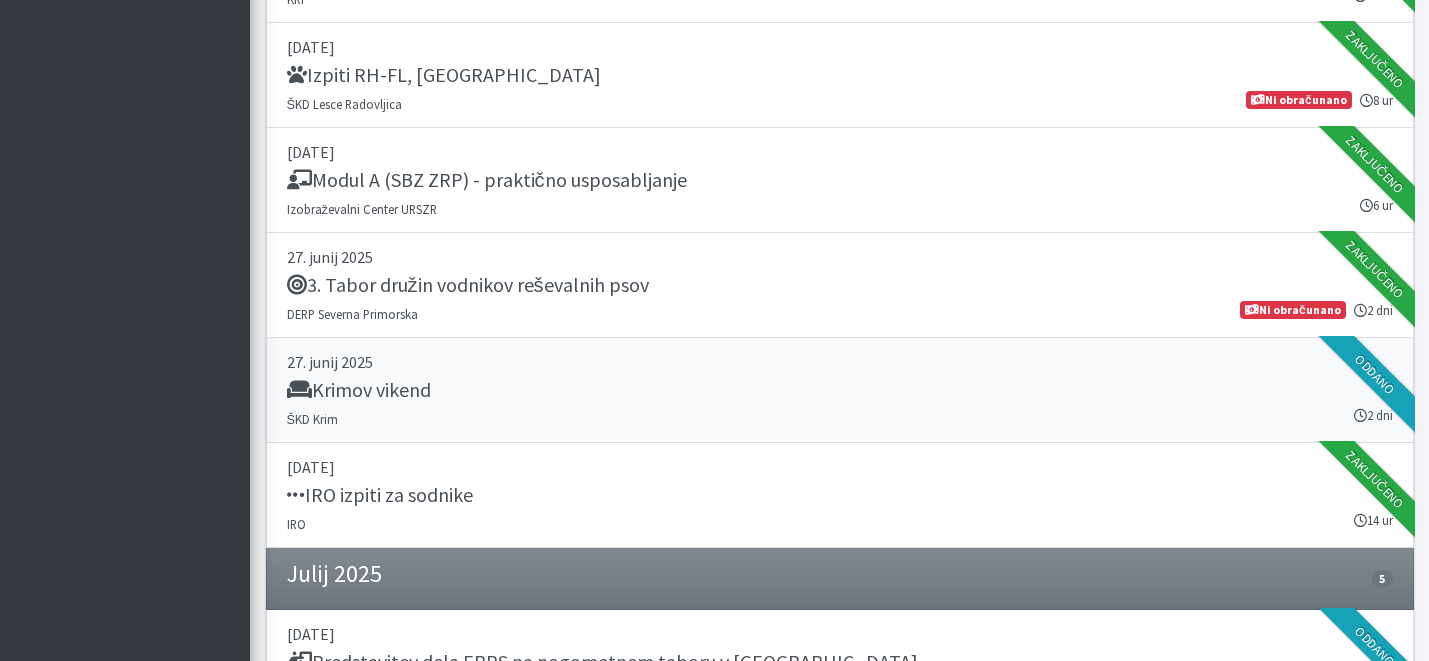 click on "Krimov vikend" at bounding box center [840, 392] 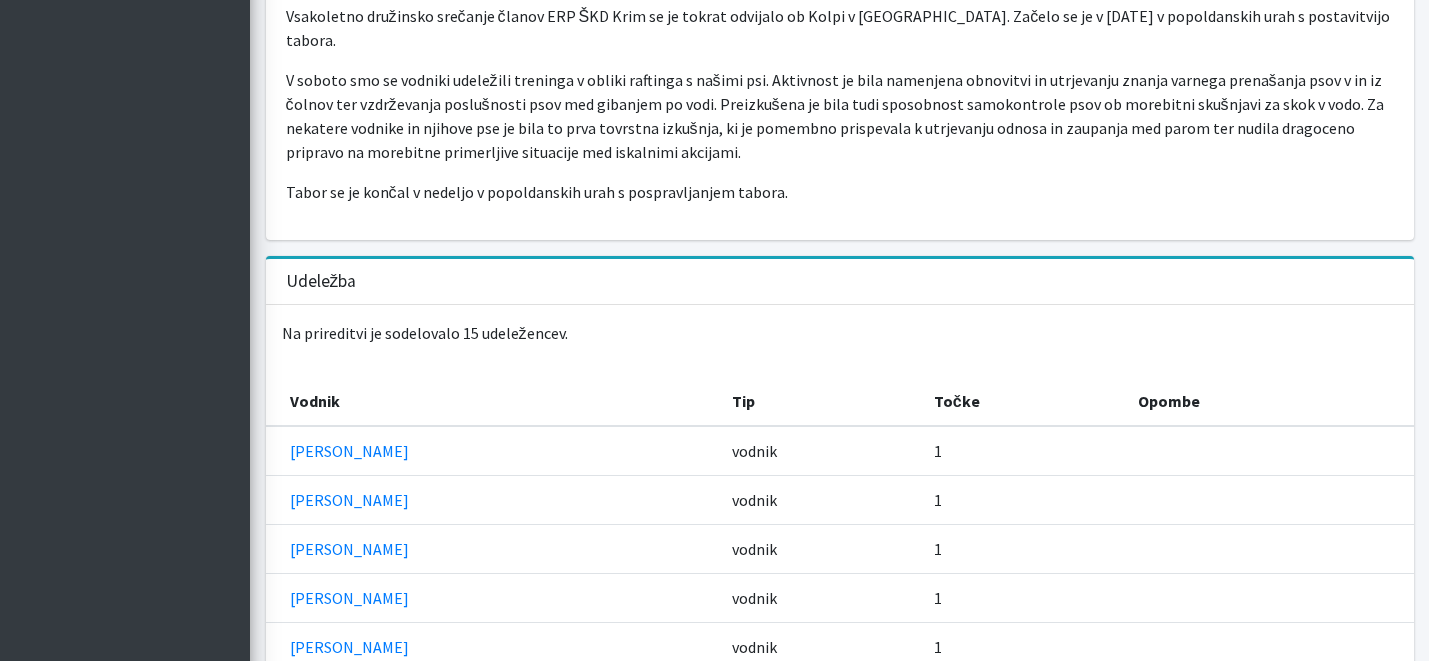 scroll, scrollTop: 736, scrollLeft: 0, axis: vertical 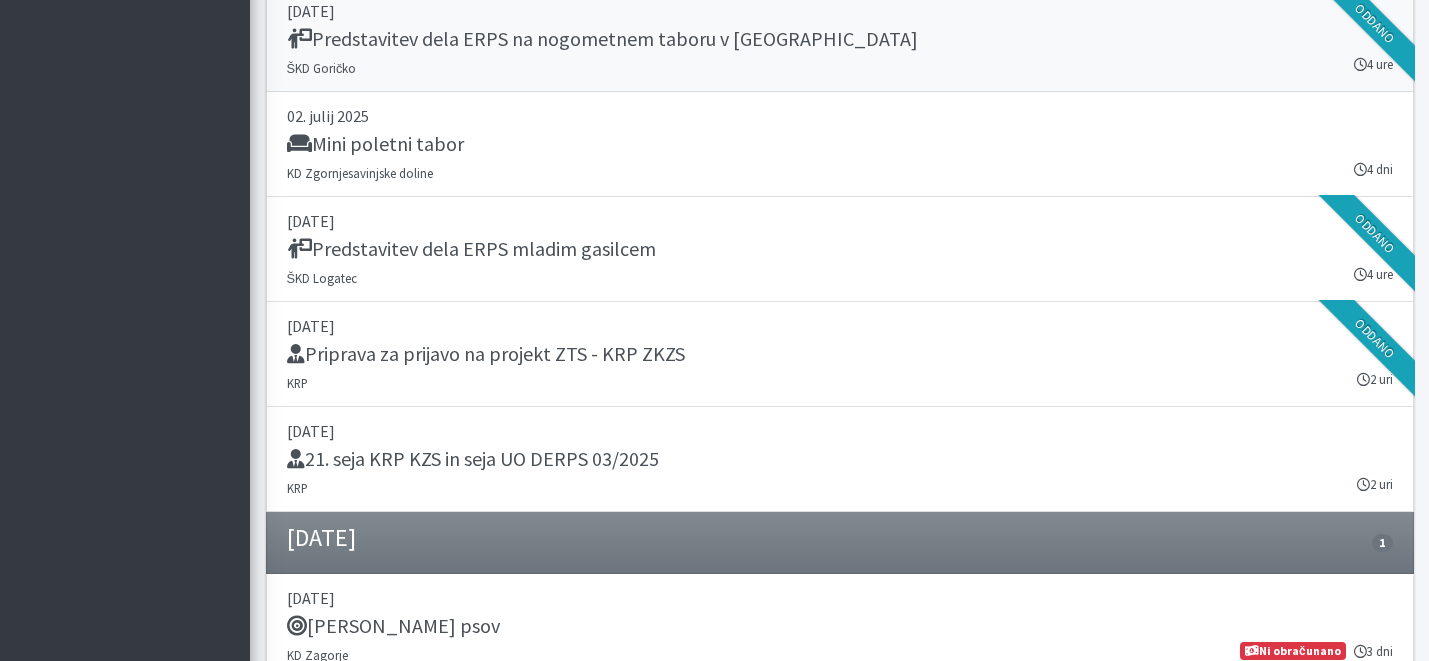 click on "Predstavitev dela ERPS na nogometnem taboru v Gančanih" at bounding box center (602, 39) 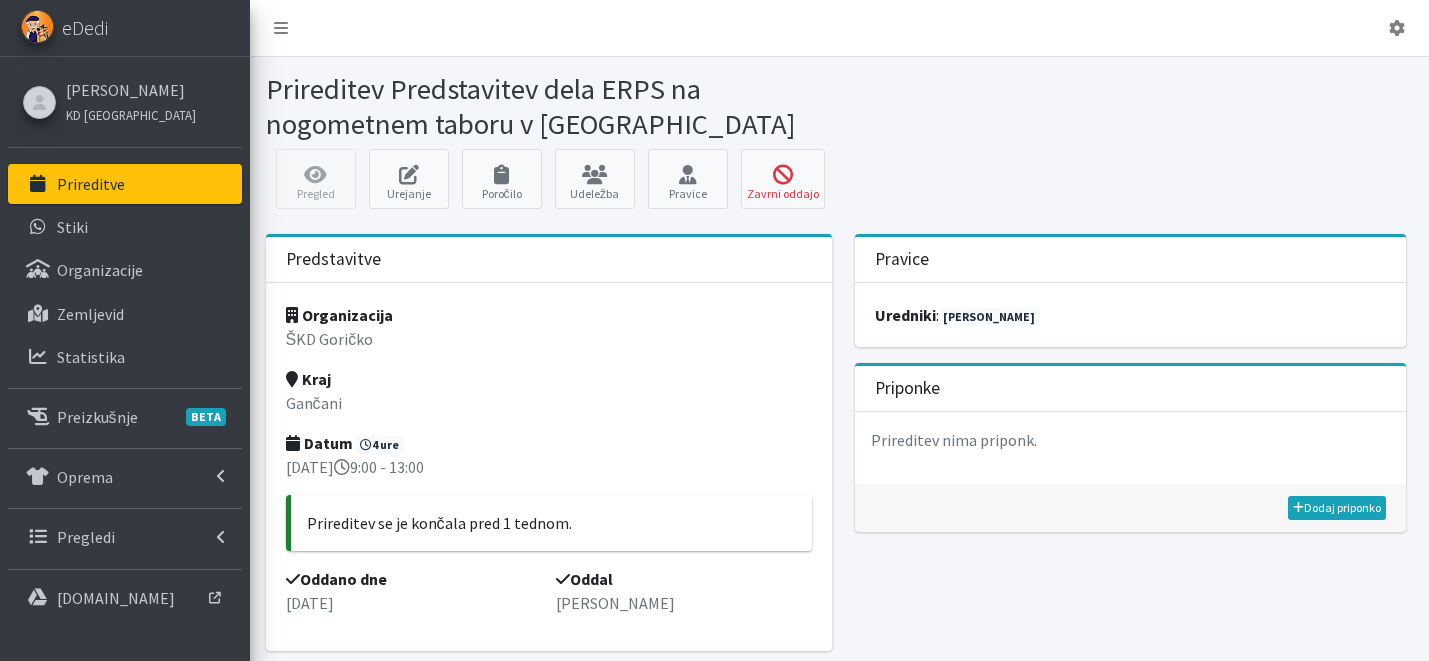 scroll, scrollTop: 0, scrollLeft: 0, axis: both 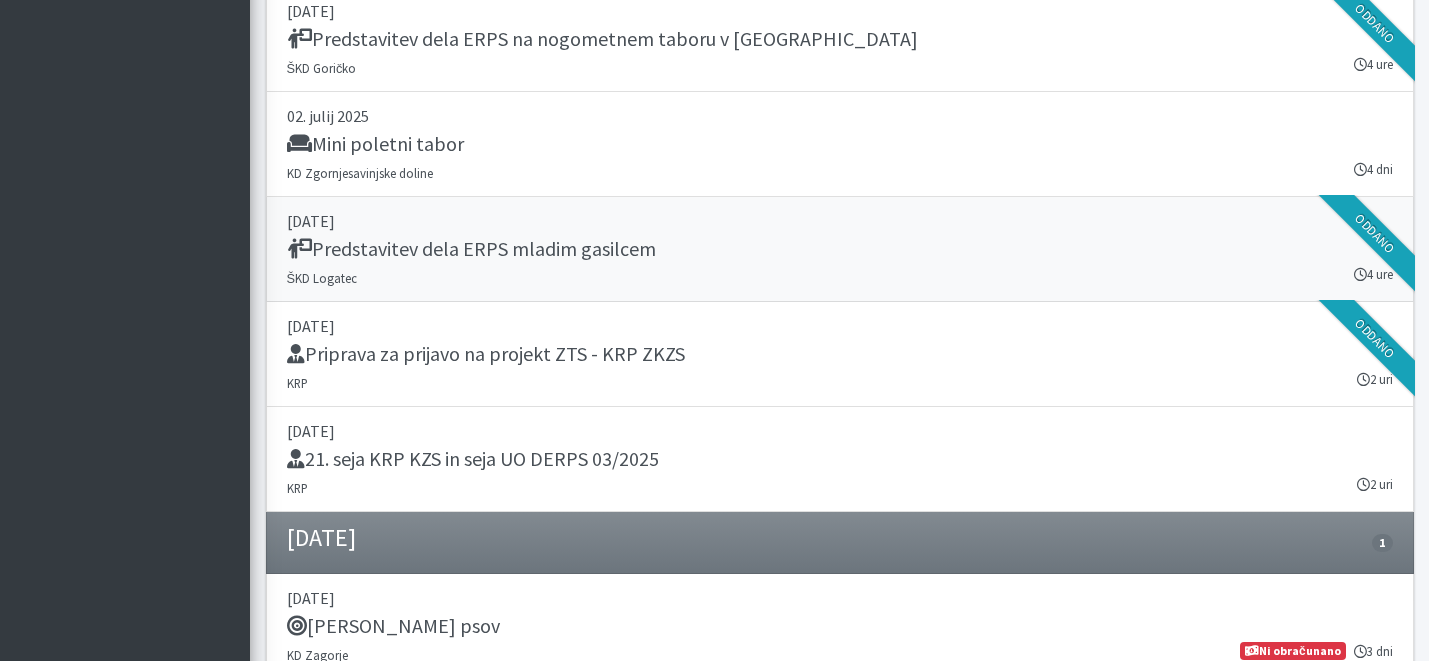 click on "Predstavitev dela ERPS mladim gasilcem" at bounding box center [840, 251] 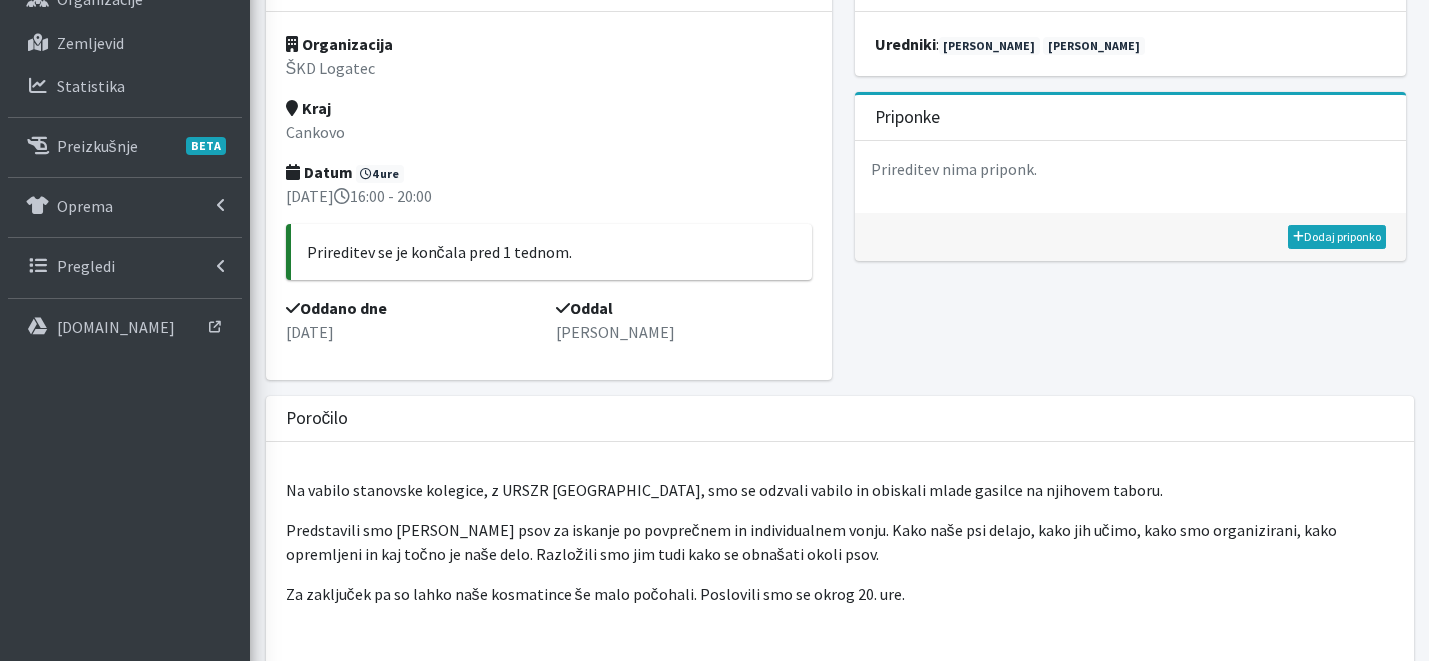 scroll, scrollTop: 0, scrollLeft: 0, axis: both 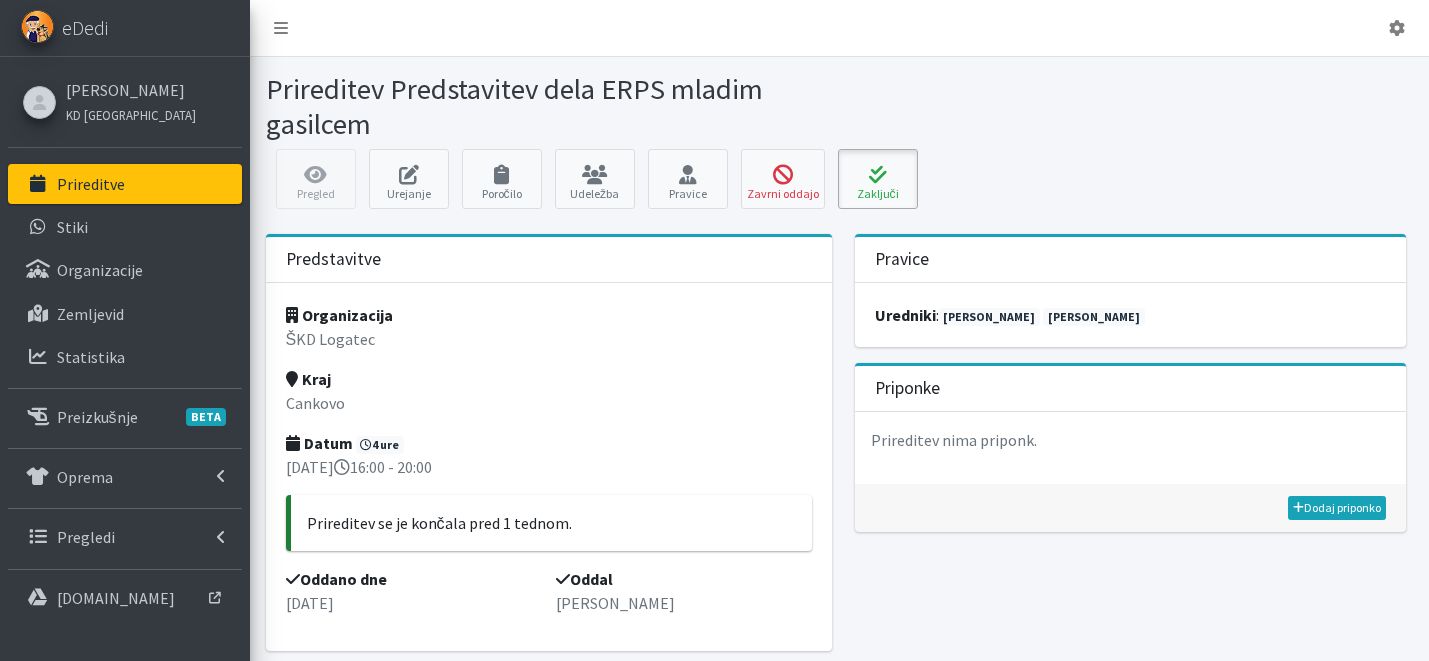 click at bounding box center [878, 175] 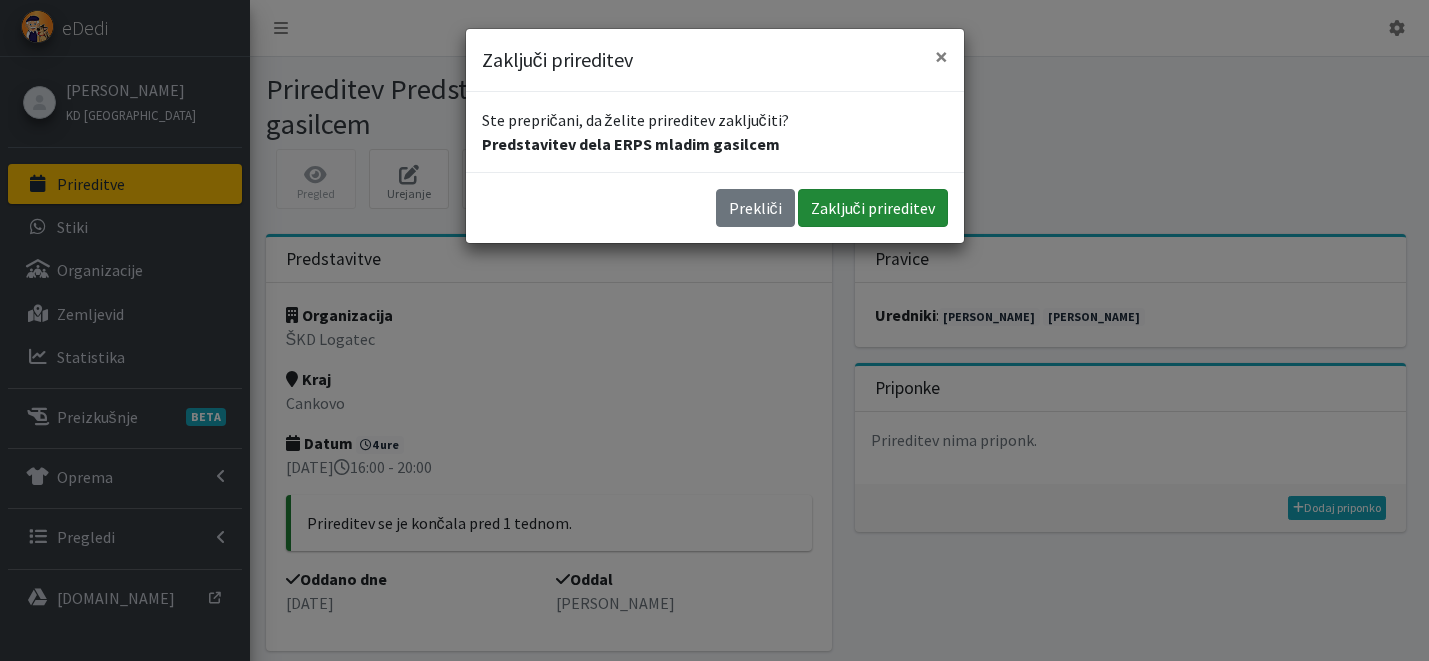 click on "Zaključi prireditev" at bounding box center (873, 208) 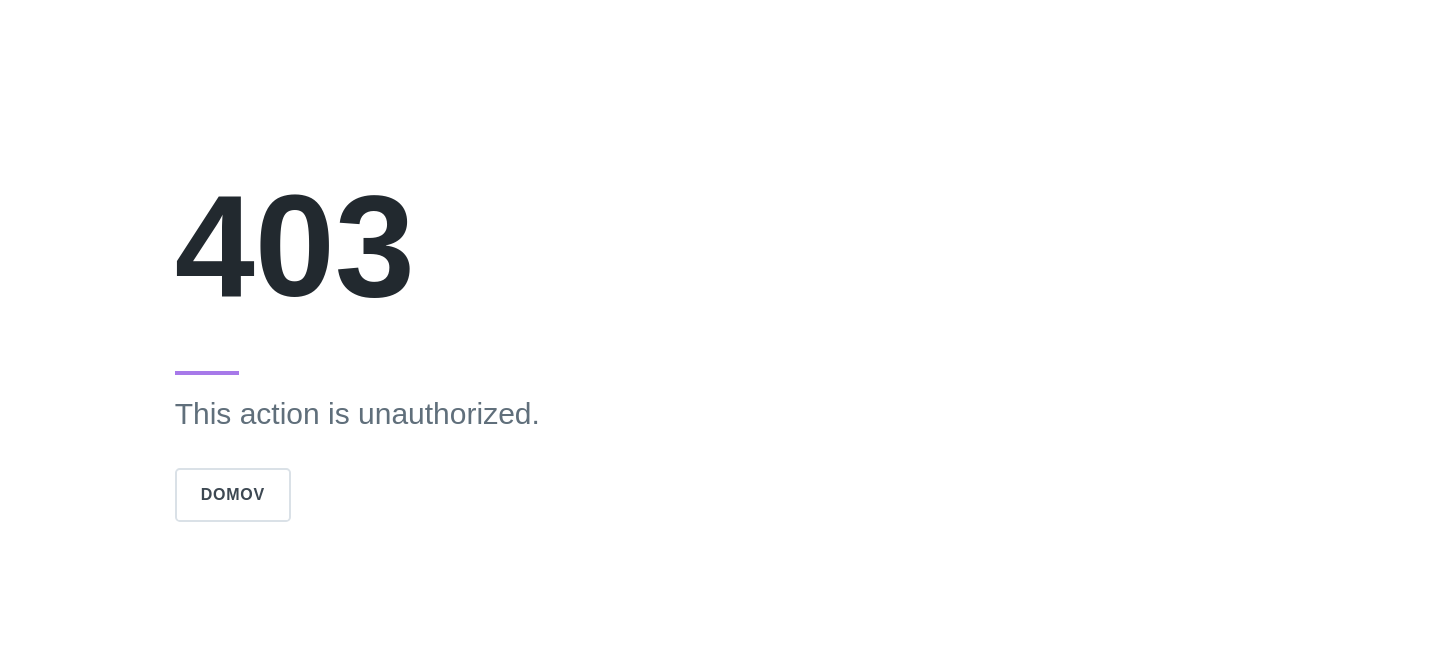 scroll, scrollTop: 0, scrollLeft: 0, axis: both 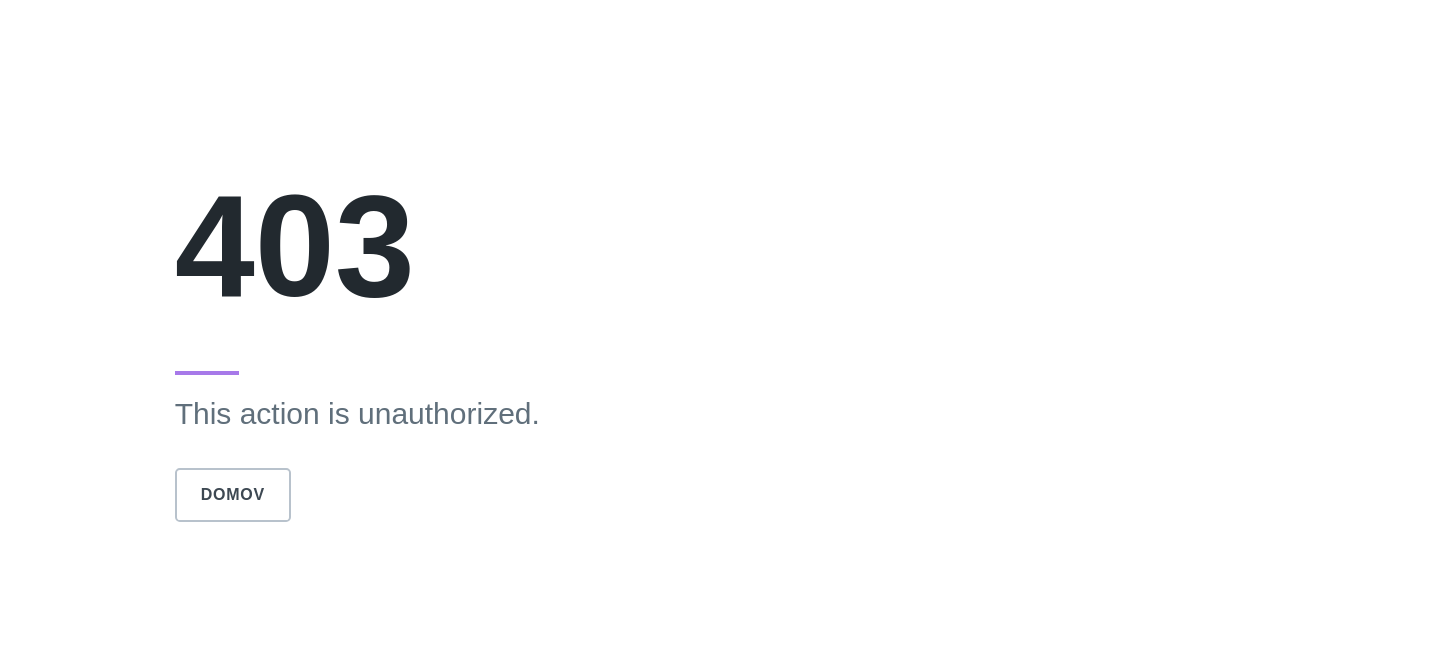 click on "Domov" at bounding box center [233, 495] 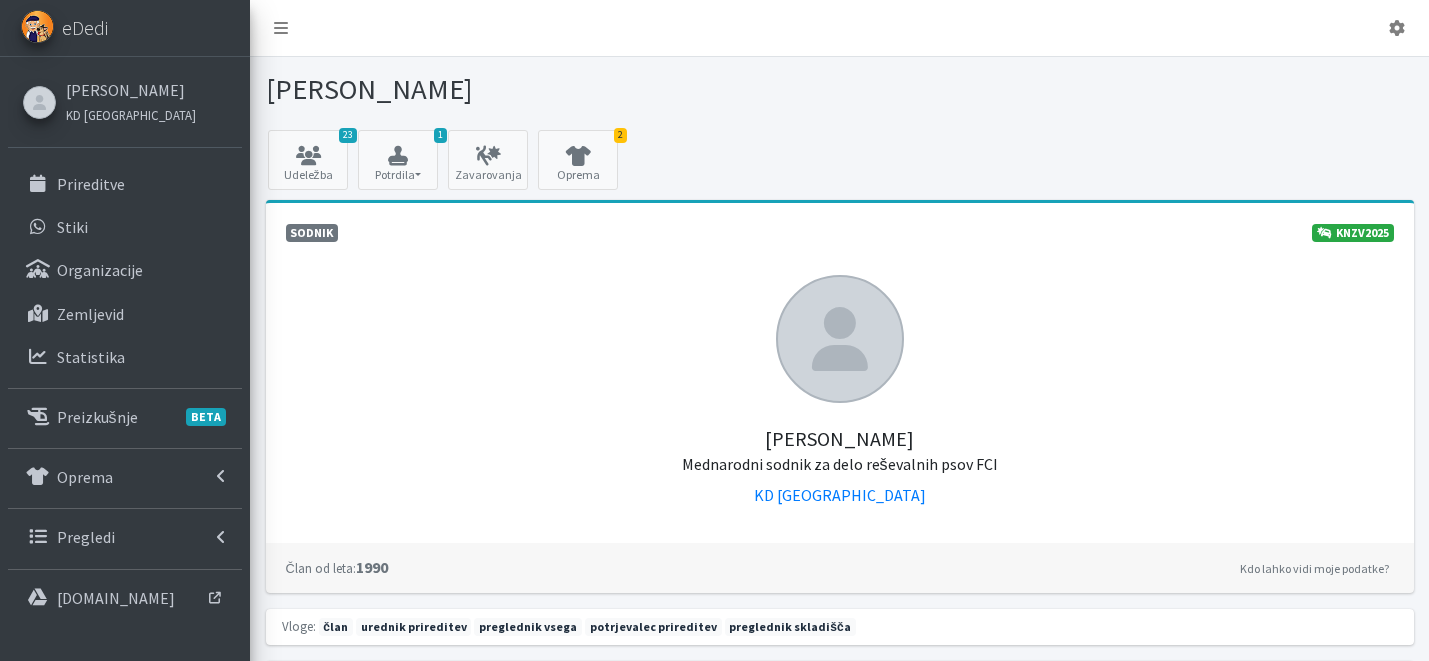 scroll, scrollTop: 0, scrollLeft: 0, axis: both 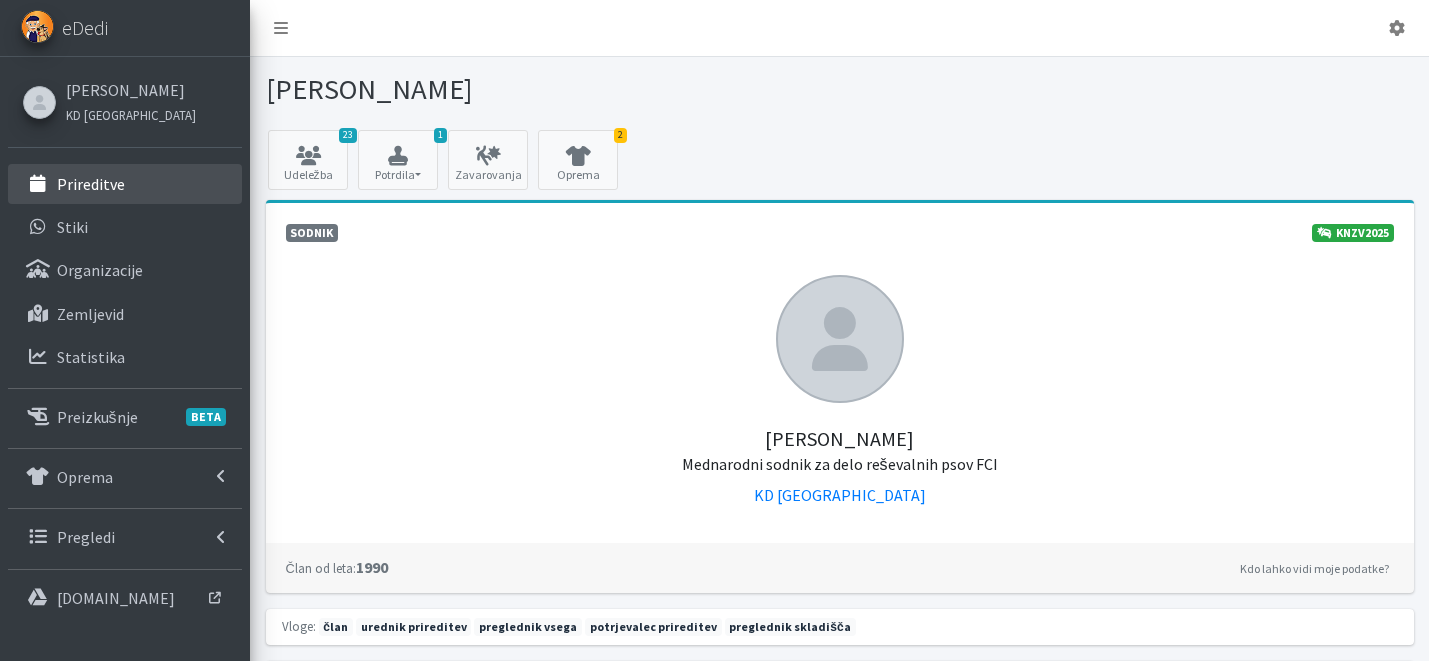 click on "Prireditve" at bounding box center [91, 184] 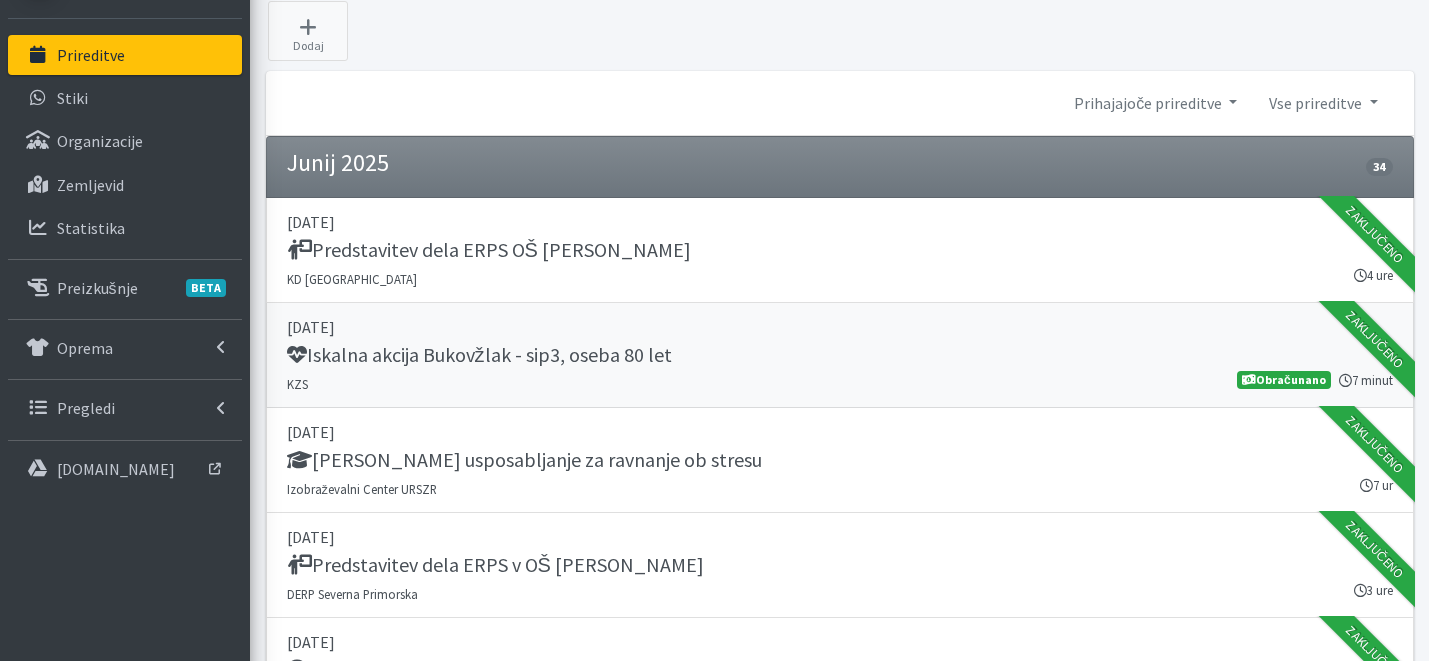 scroll, scrollTop: 100, scrollLeft: 0, axis: vertical 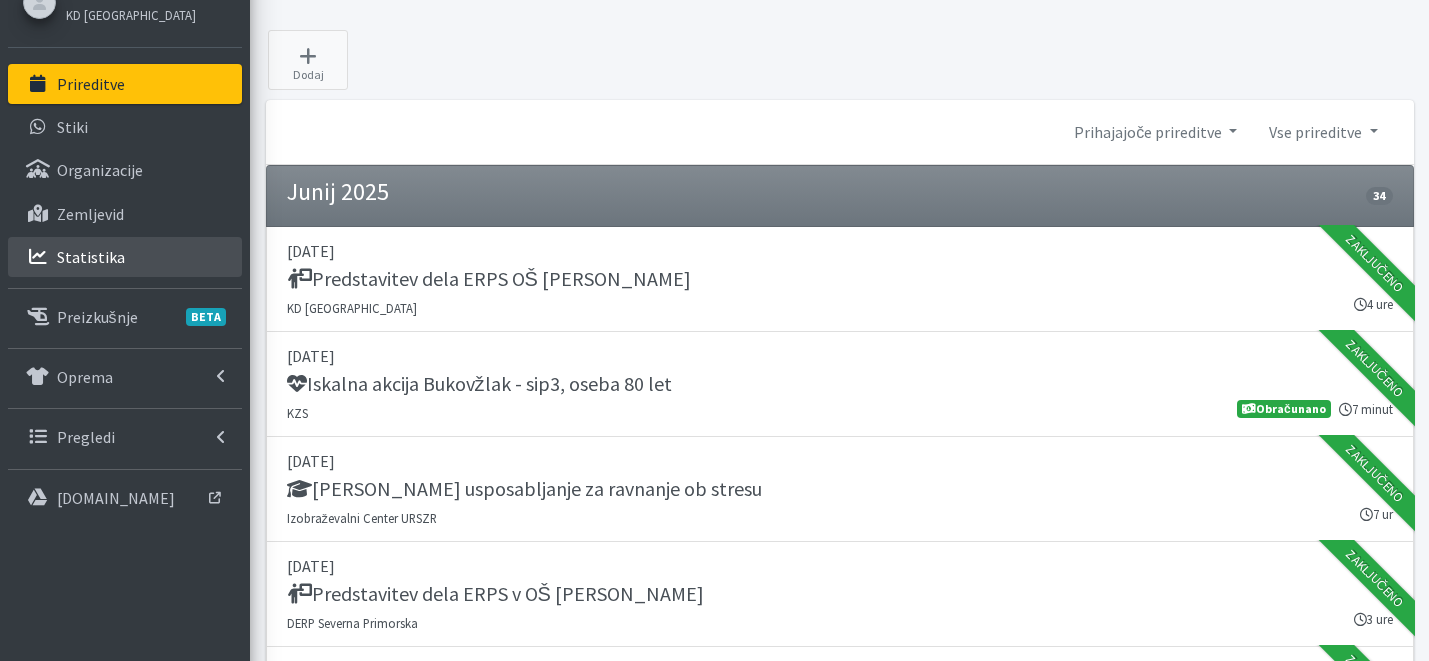 click on "Statistika" at bounding box center (91, 257) 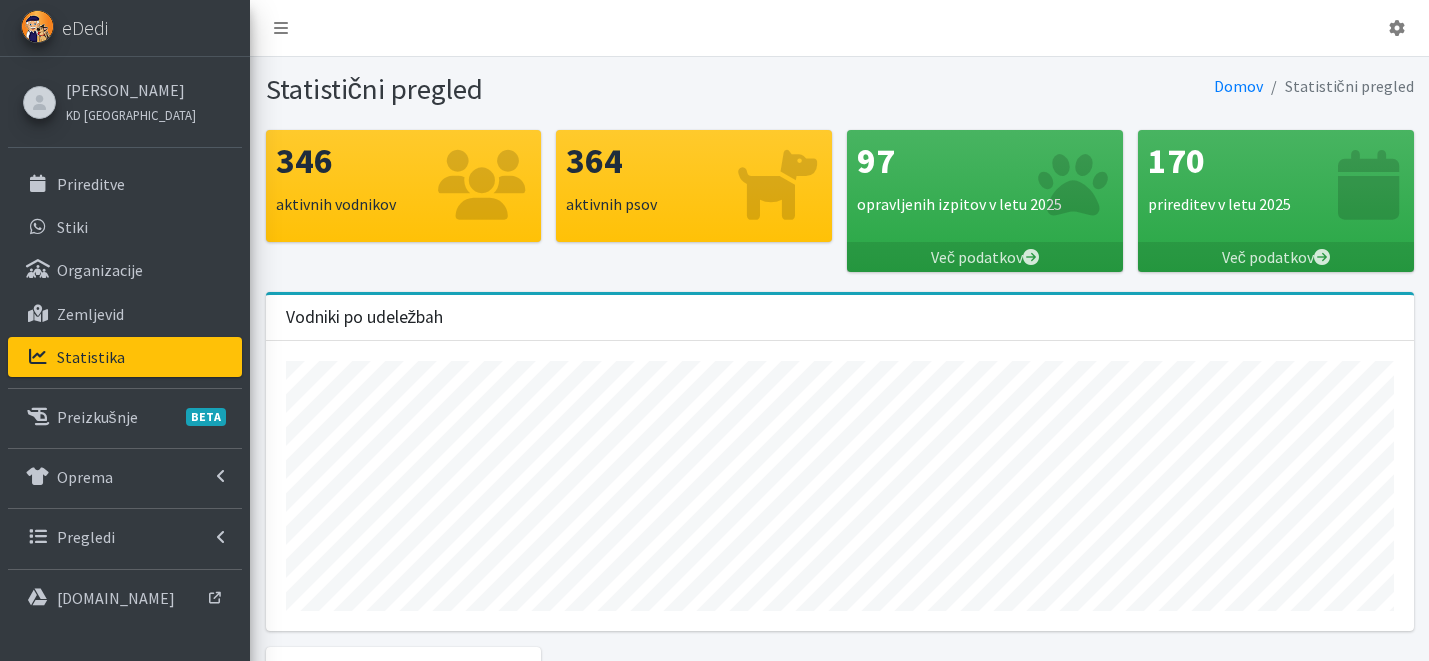 scroll, scrollTop: 0, scrollLeft: 0, axis: both 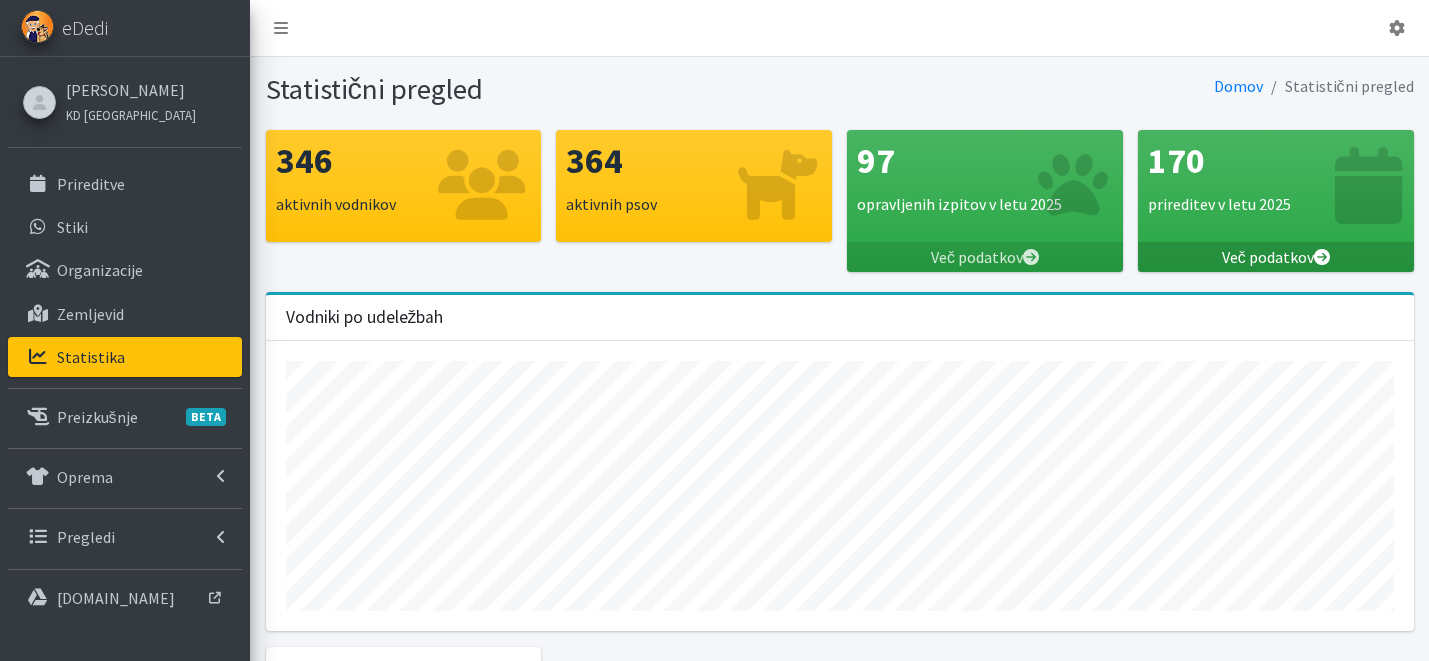 click on "Več podatkov" at bounding box center [1276, 257] 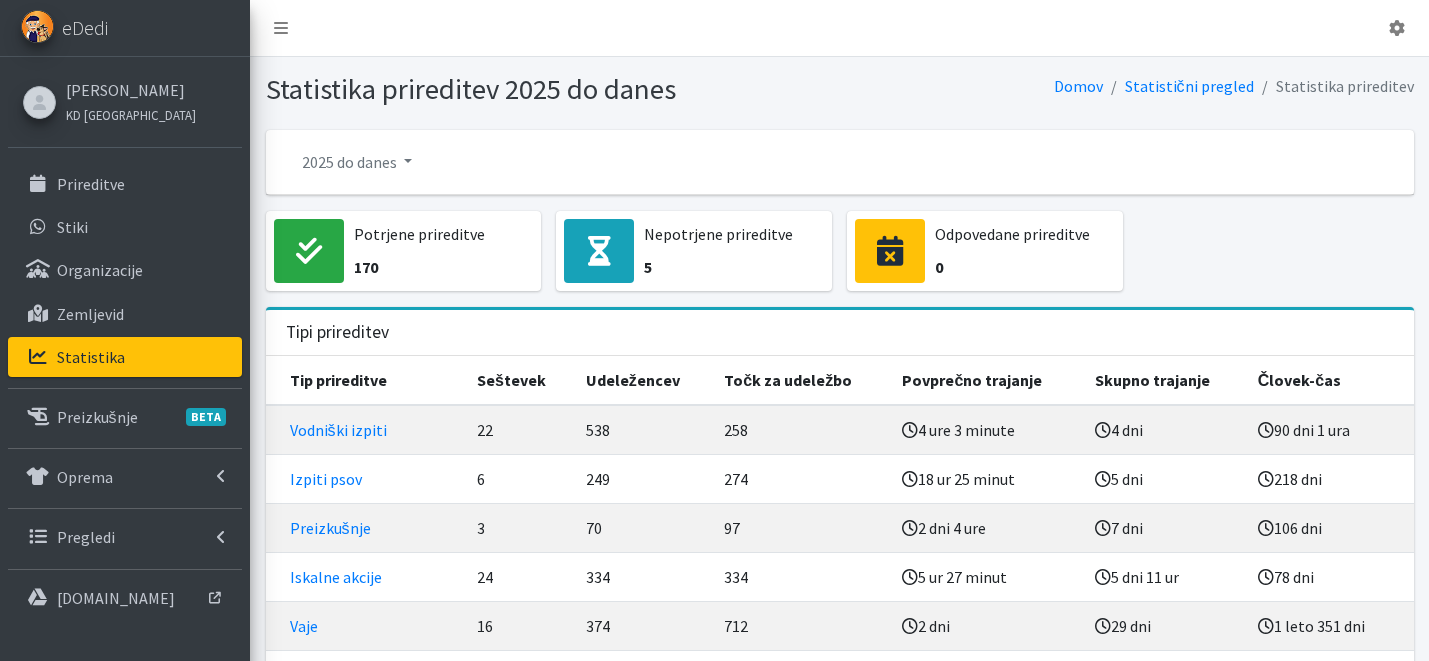 scroll, scrollTop: 0, scrollLeft: 0, axis: both 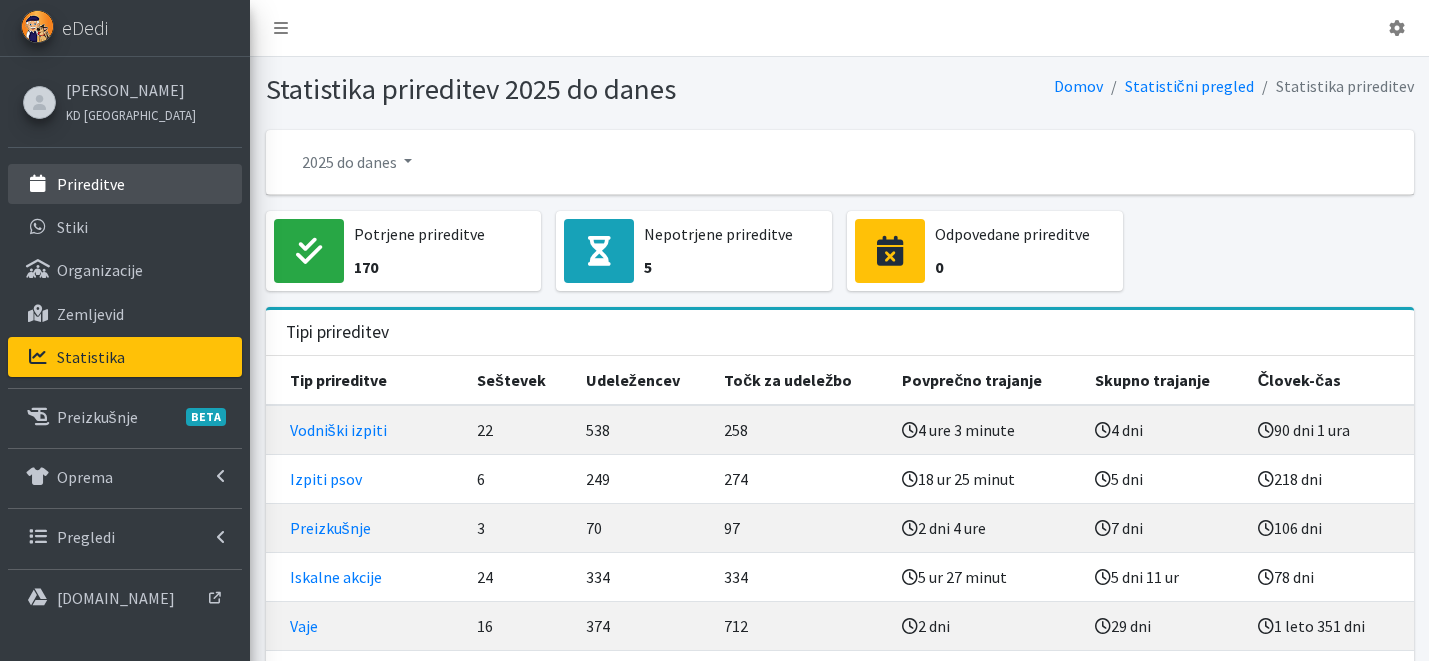 click on "Prireditve" at bounding box center [125, 184] 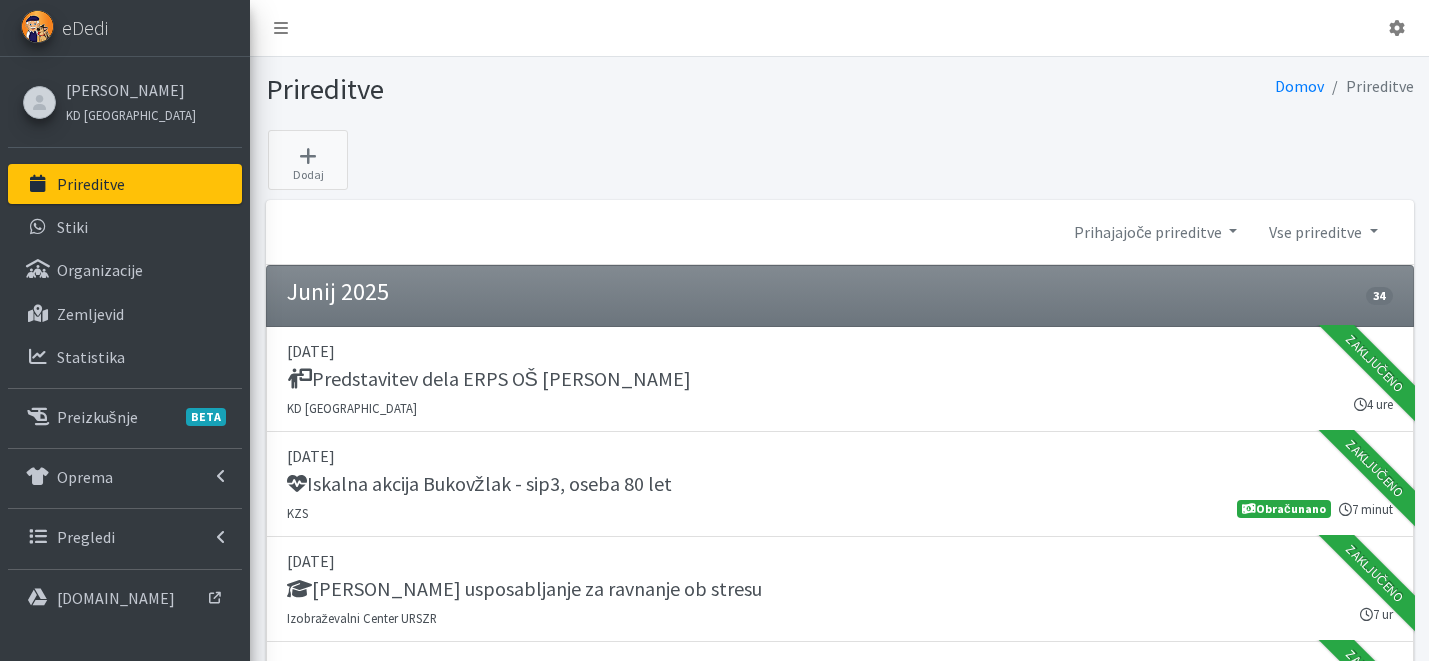 scroll, scrollTop: 0, scrollLeft: 0, axis: both 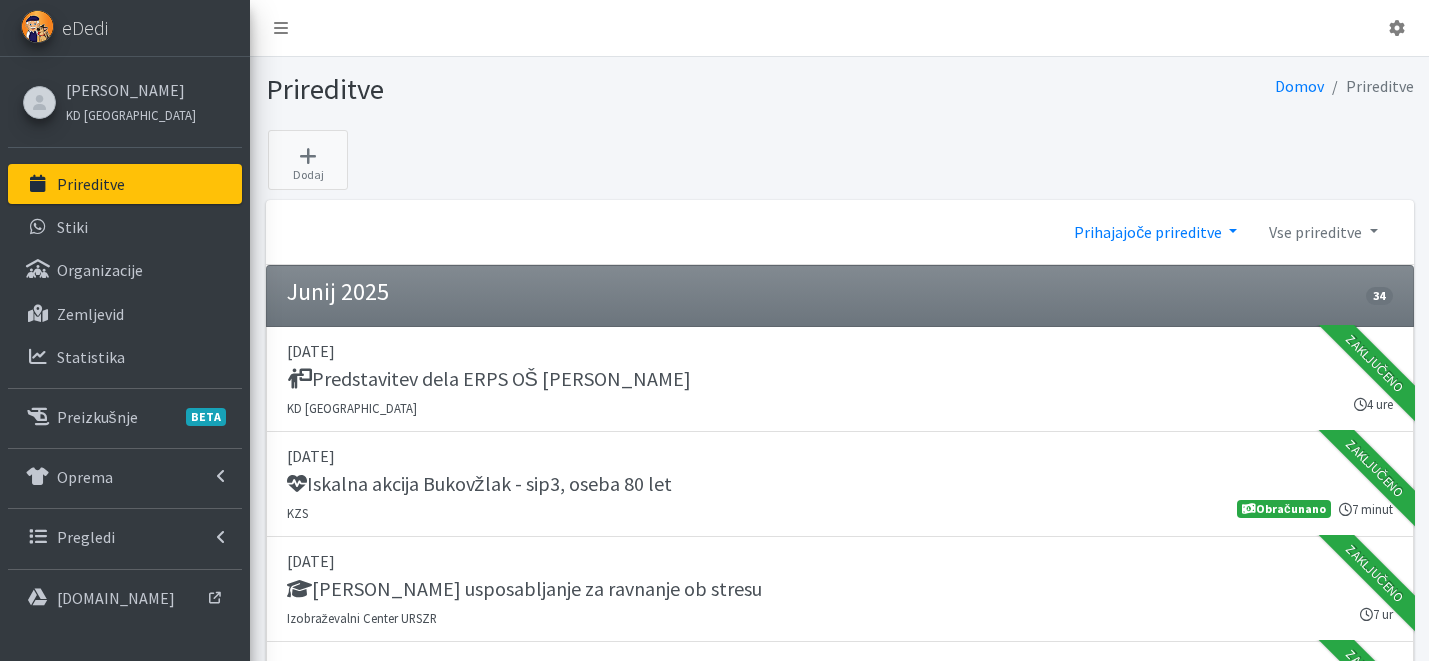 click on "Prihajajoče prireditve" at bounding box center [1155, 232] 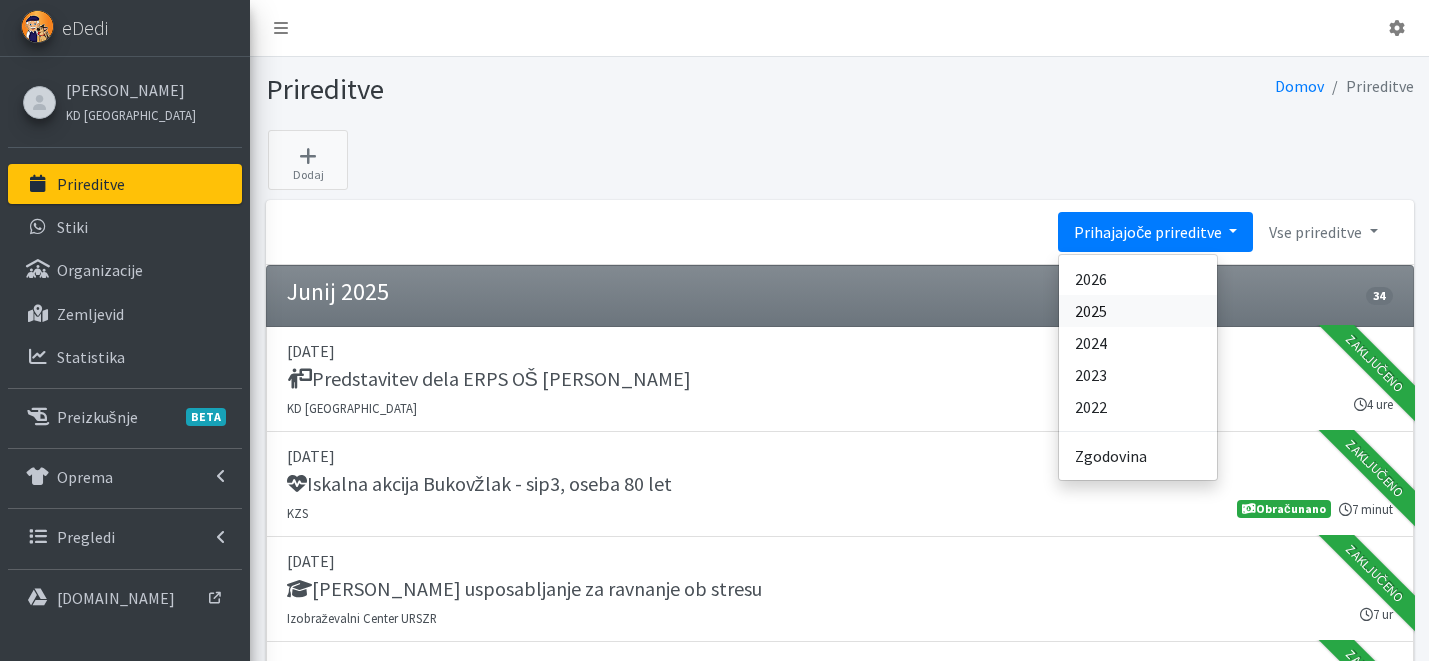 click on "2025" at bounding box center [1138, 311] 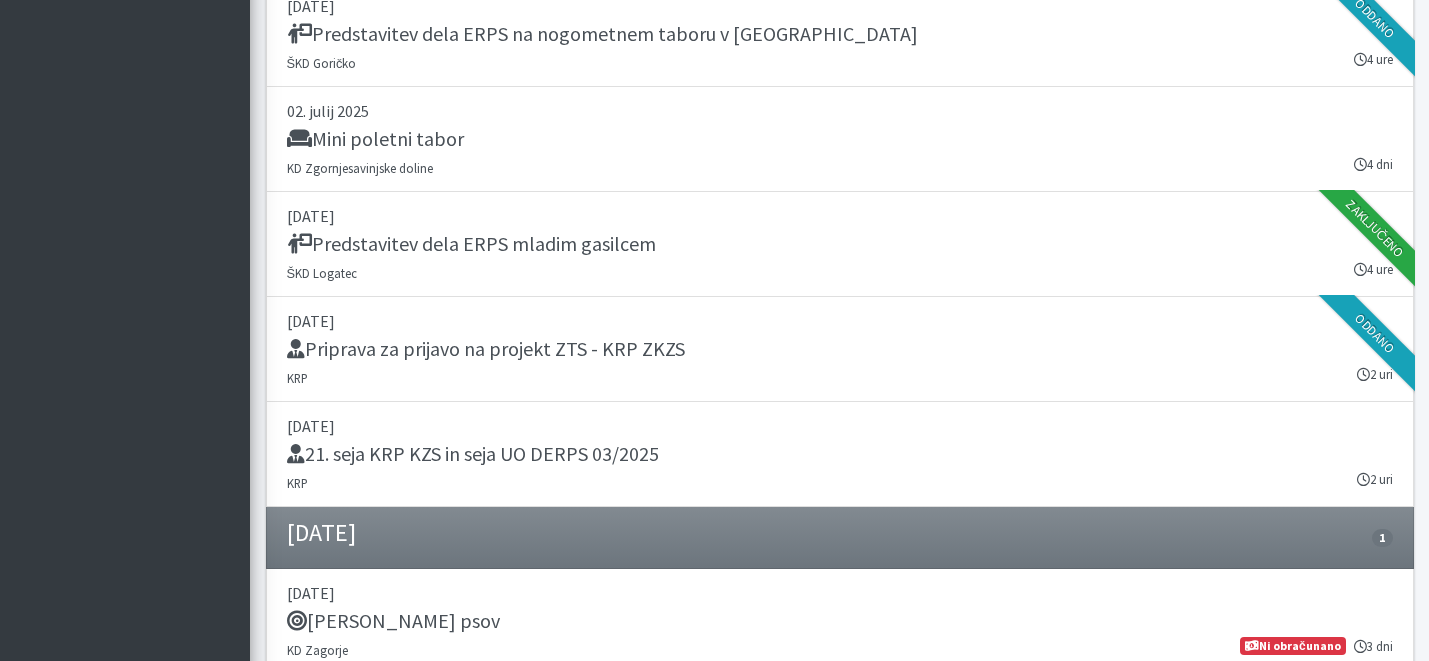 scroll, scrollTop: 19249, scrollLeft: 0, axis: vertical 